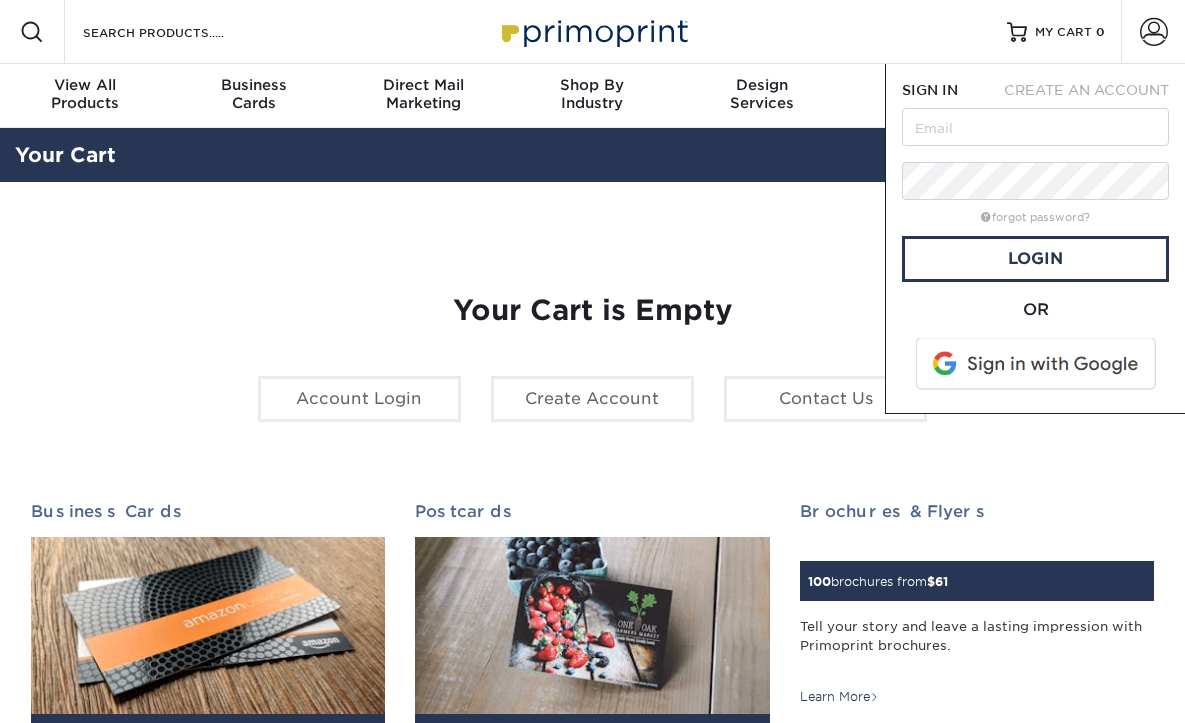 scroll, scrollTop: 0, scrollLeft: 0, axis: both 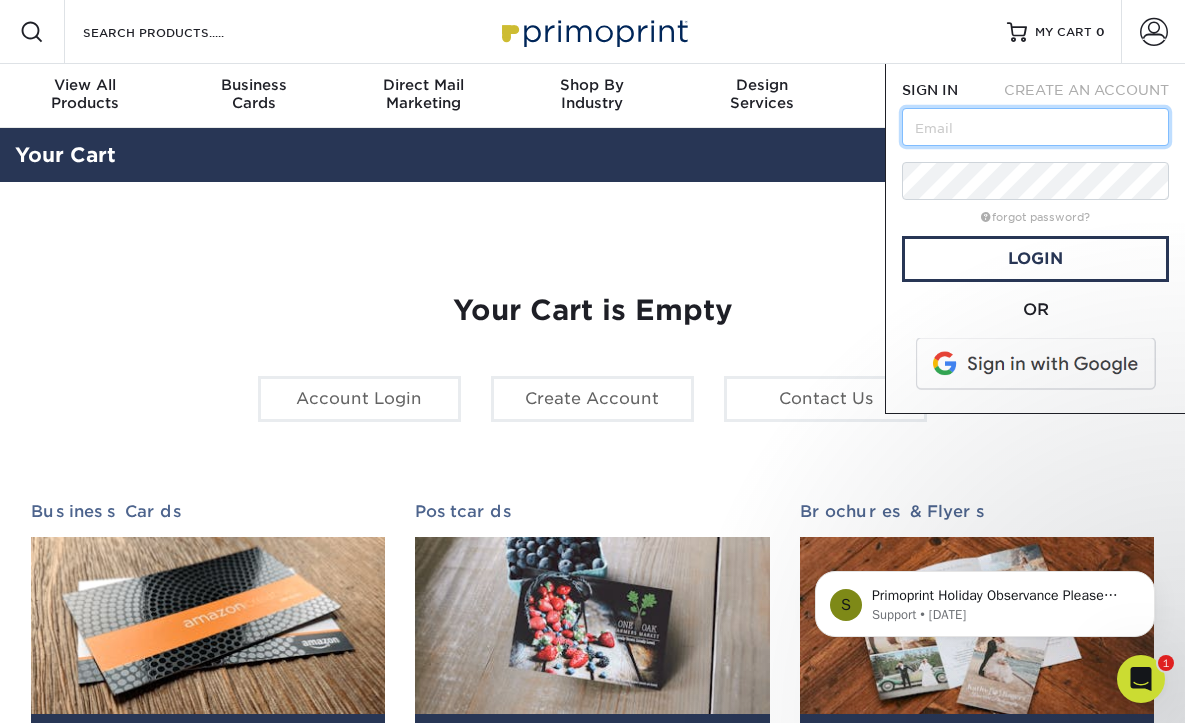 click at bounding box center (1035, 127) 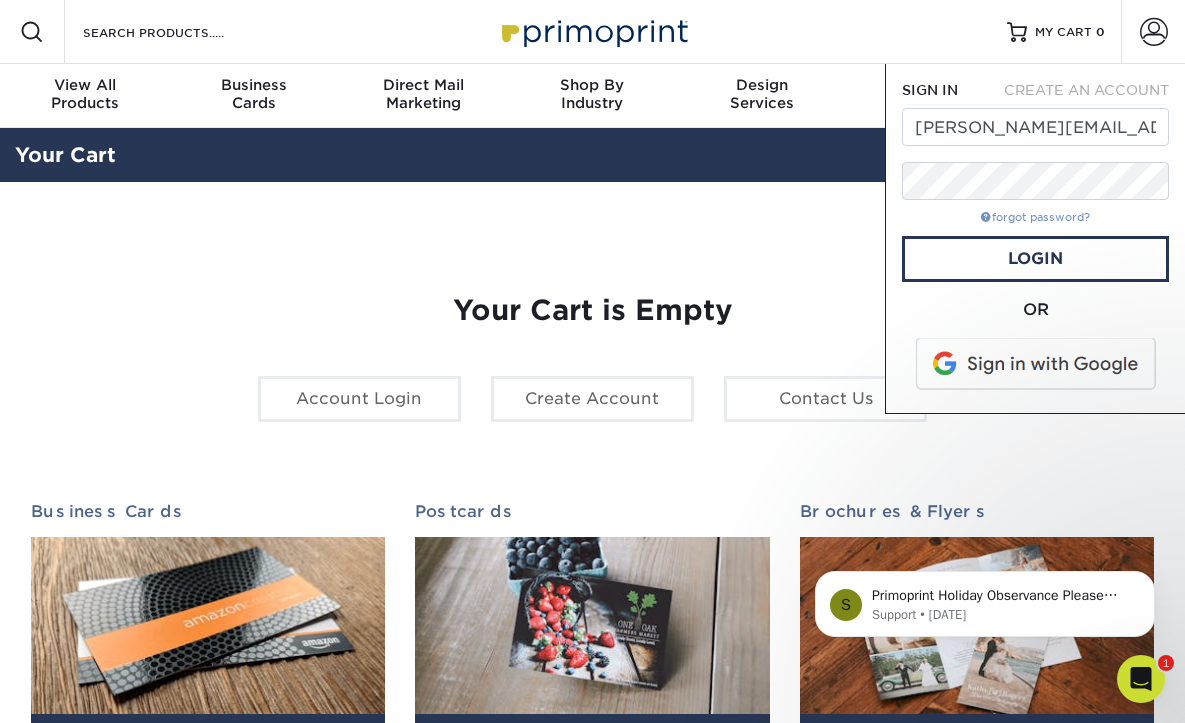 click on "forgot password?" at bounding box center [1035, 217] 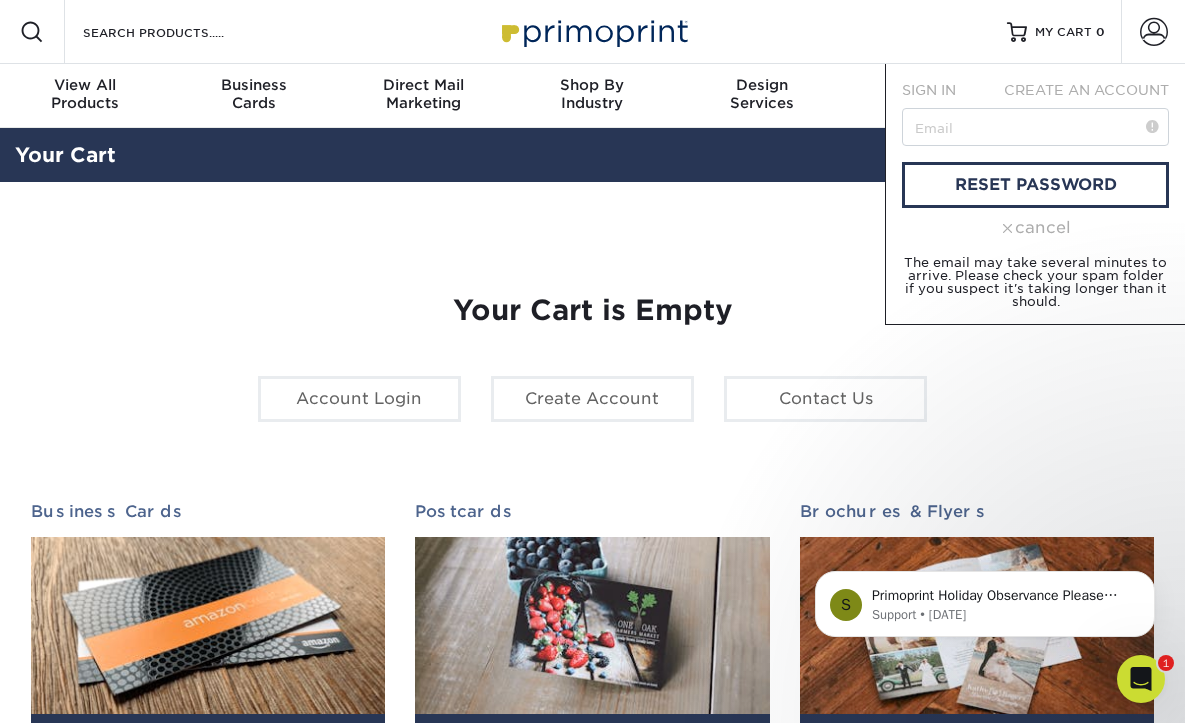 click on "cancel" at bounding box center (1035, 228) 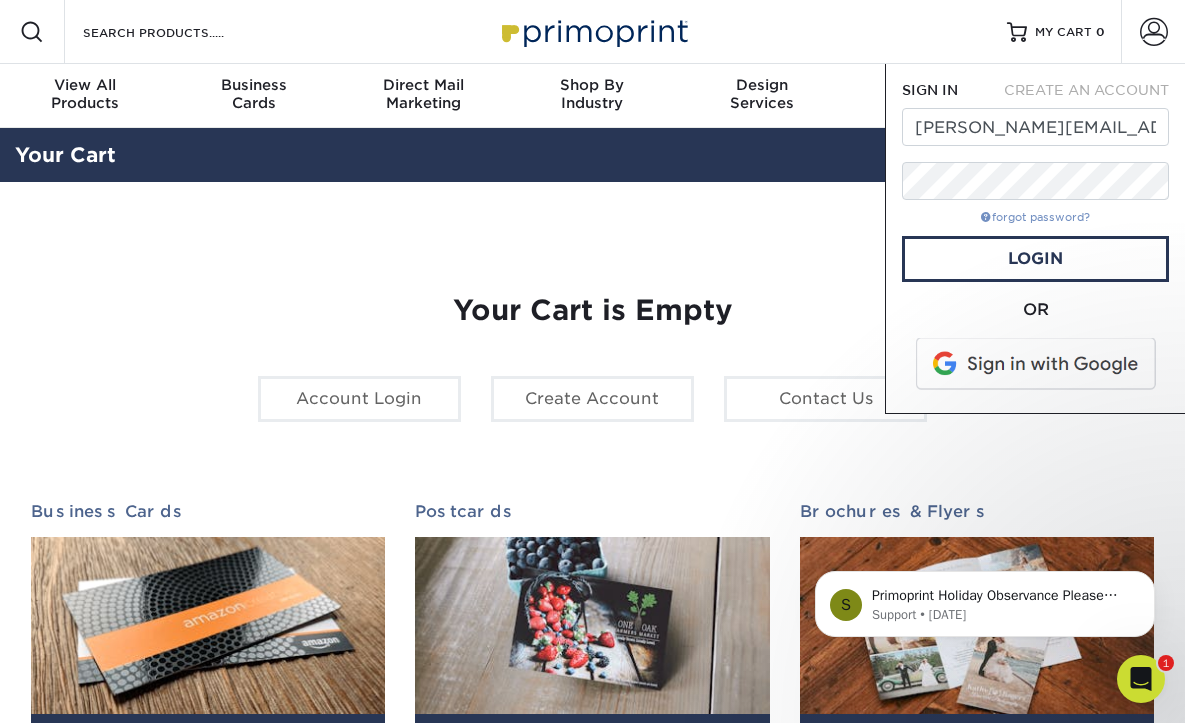 click on "forgot password?" at bounding box center (1035, 217) 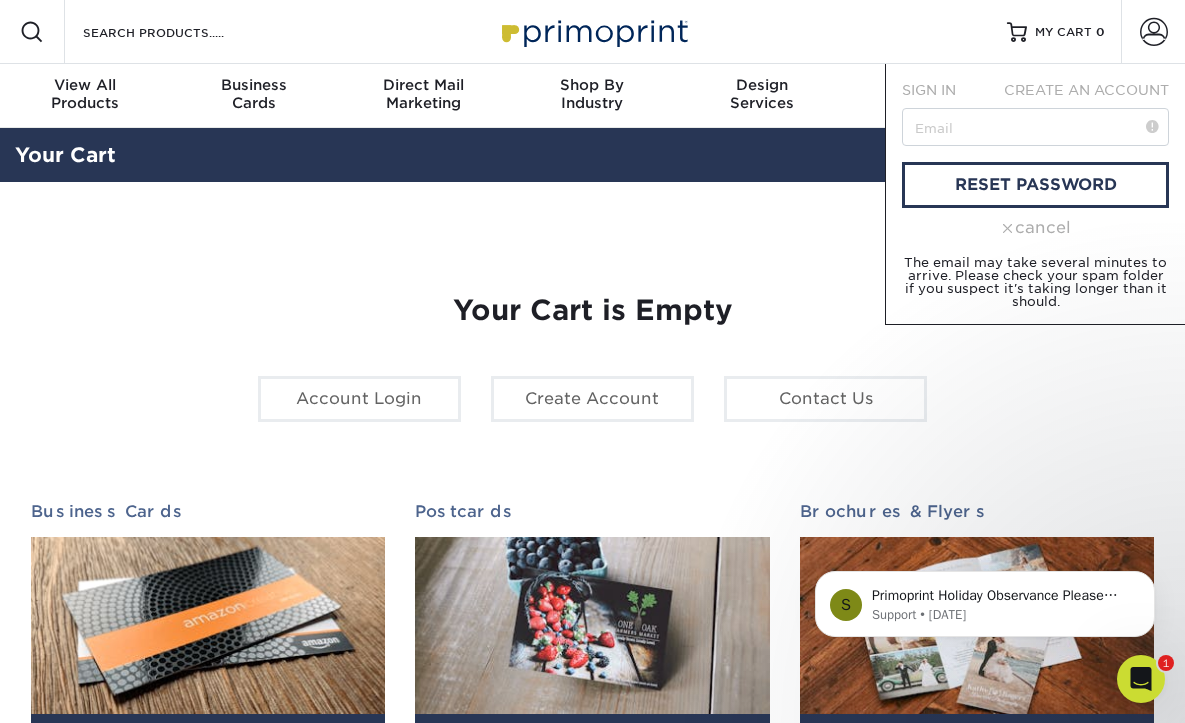 click on "SIGN IN" at bounding box center [929, 90] 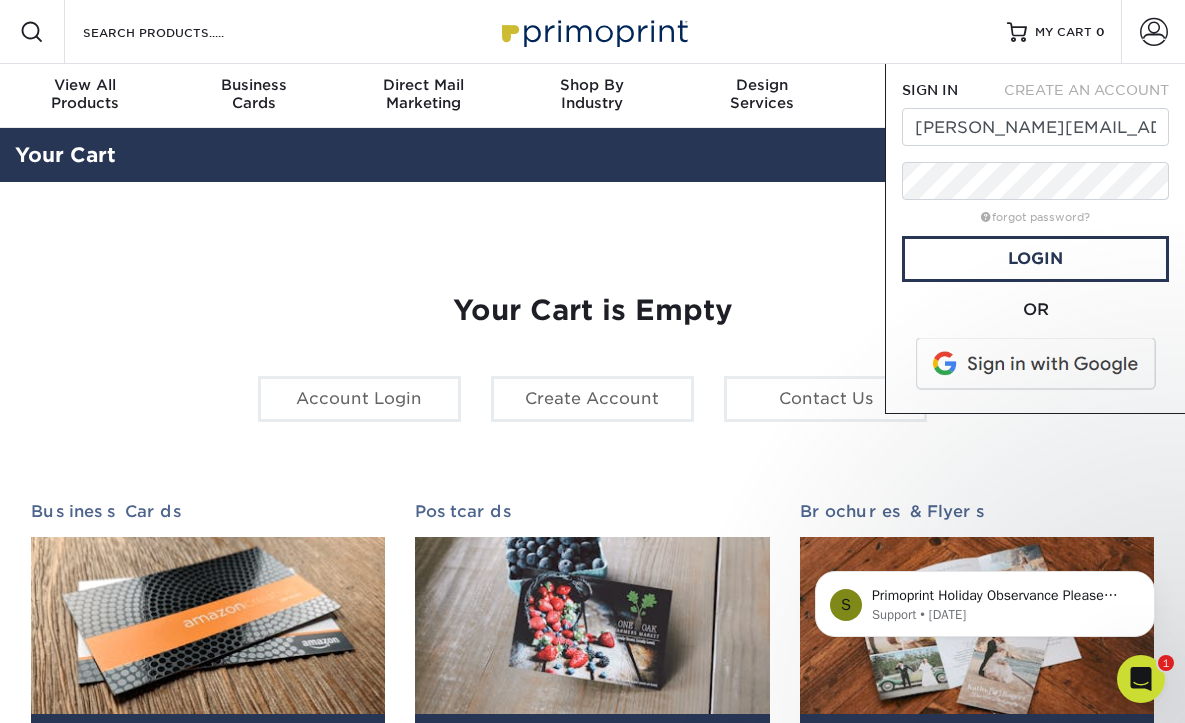 click on "Your Cart is Empty" at bounding box center (592, 311) 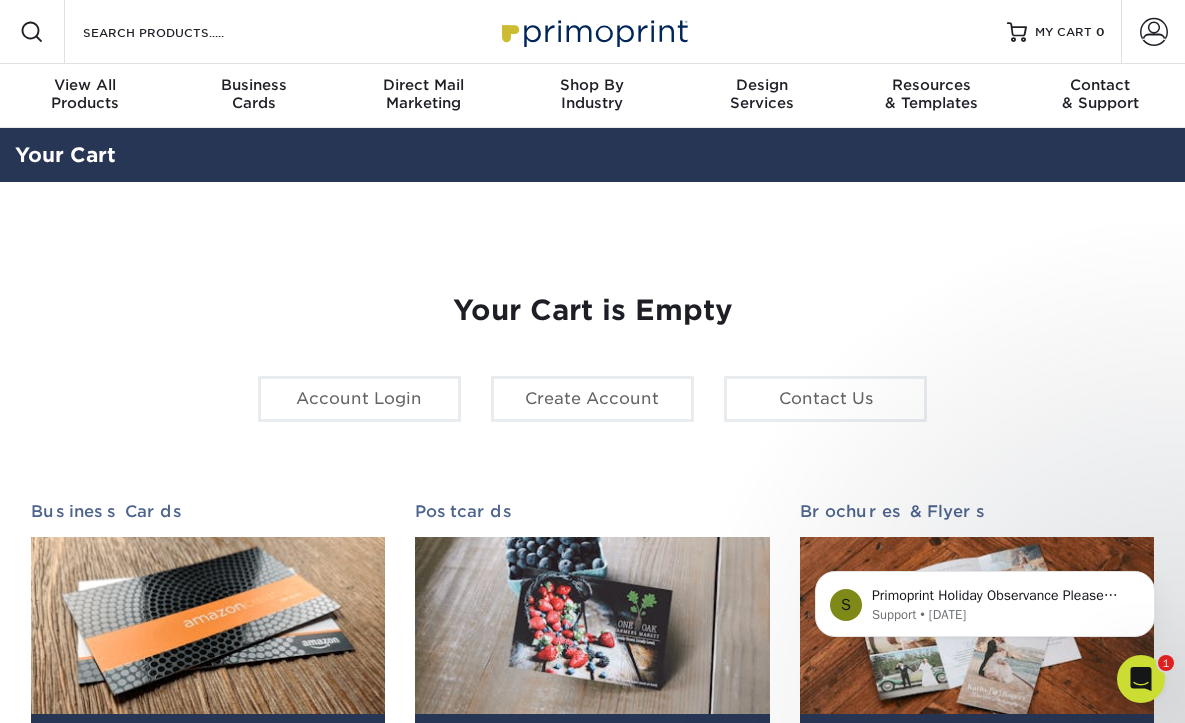 click on "Your Cart is Empty
Account Login
Create Account
Contact Us
Business Cards
100  cards from  $ 9
Cards as unique as you are. From professional to quirky to everything in between, we've got the card for you.
Learn More" at bounding box center [592, 632] 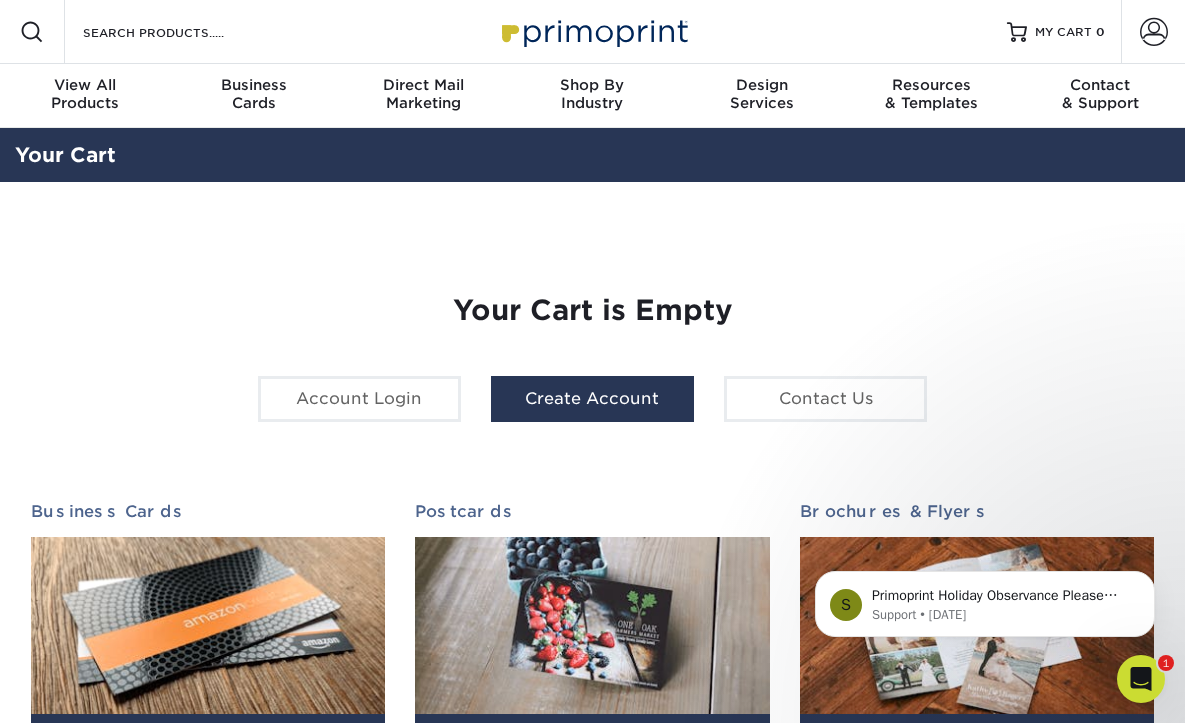 click on "Create Account" at bounding box center [592, 399] 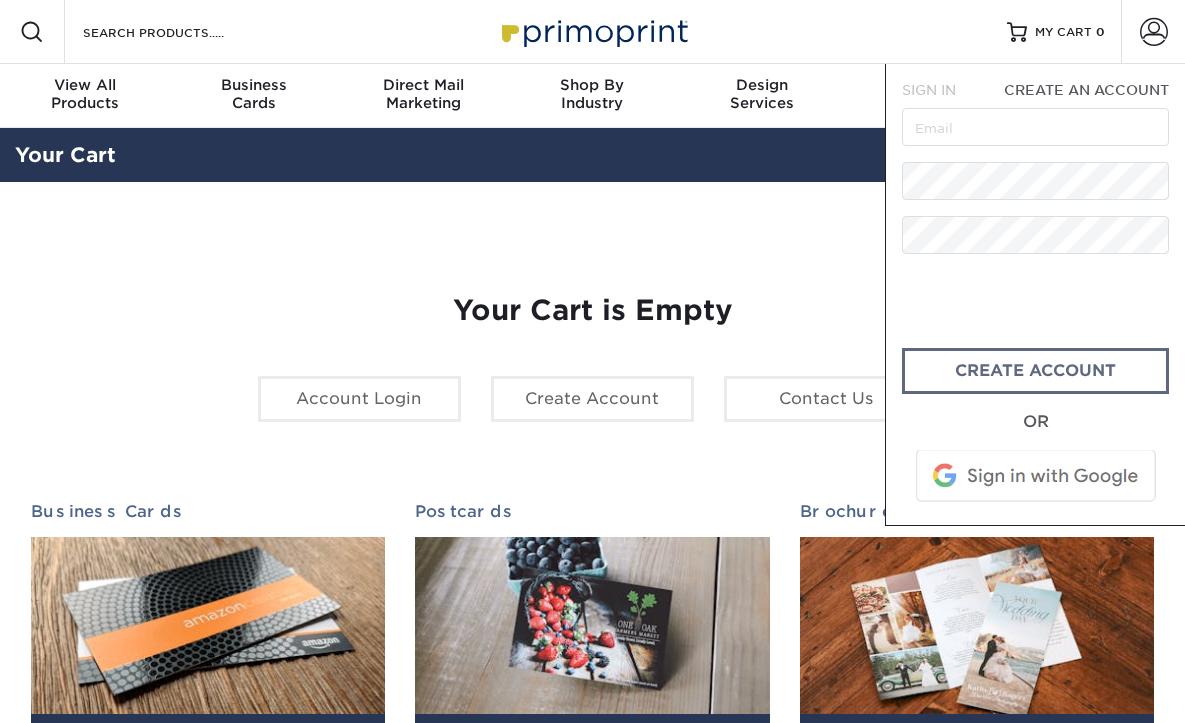 scroll, scrollTop: 0, scrollLeft: 0, axis: both 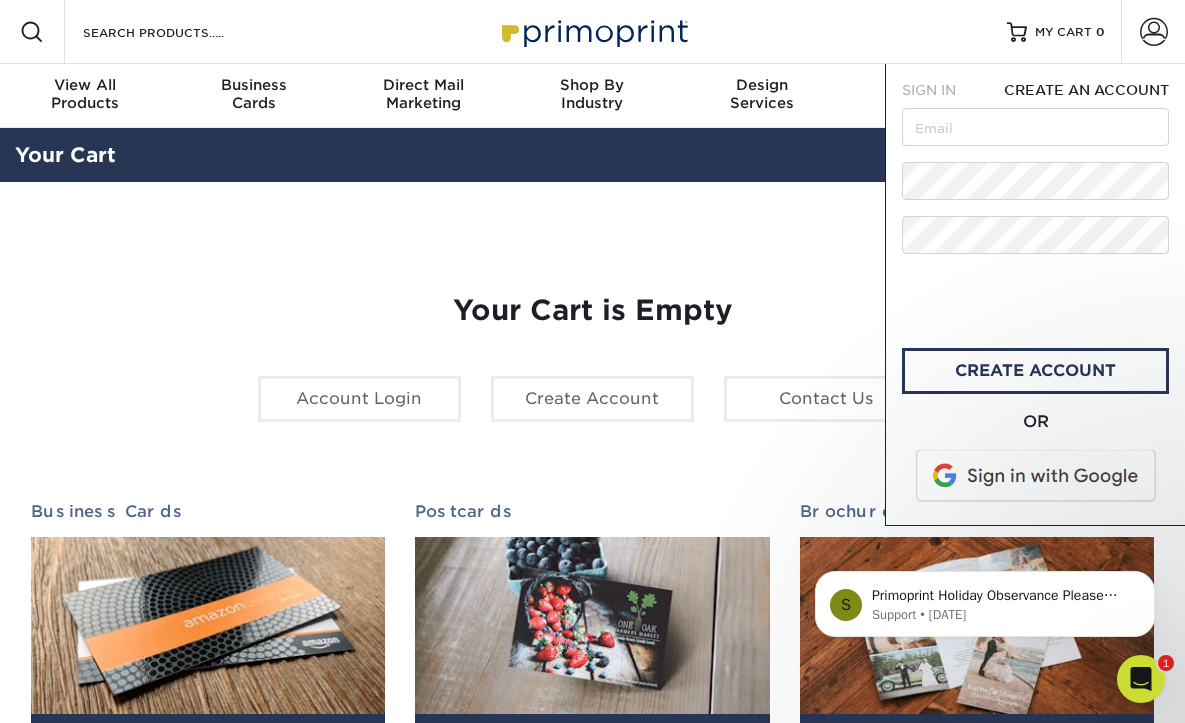 click on "SIGN IN" at bounding box center (929, 90) 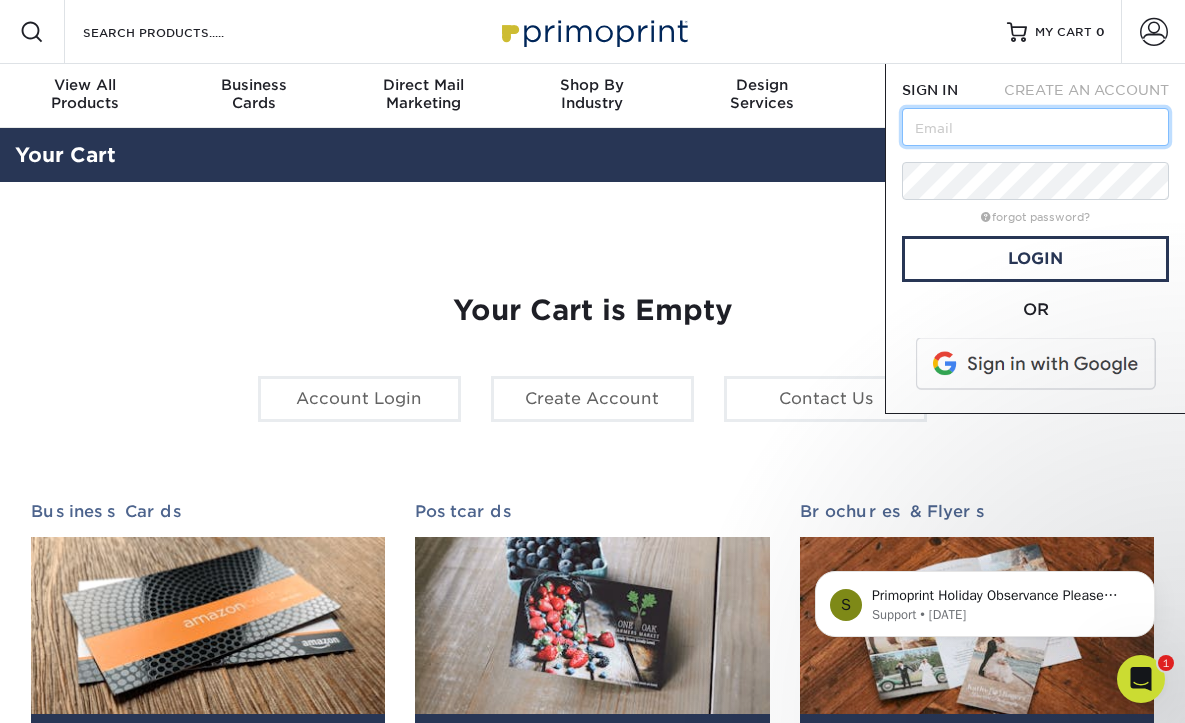 click at bounding box center [1035, 127] 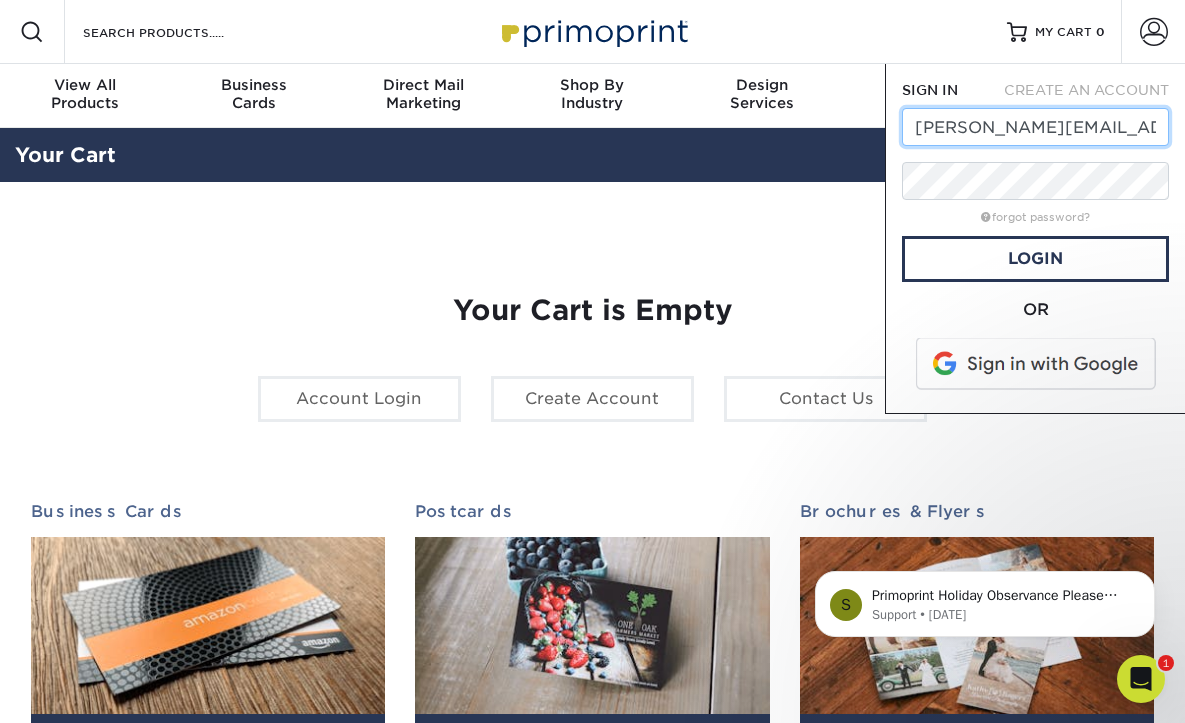 click on "howards@gc.adventist.org" at bounding box center (1035, 127) 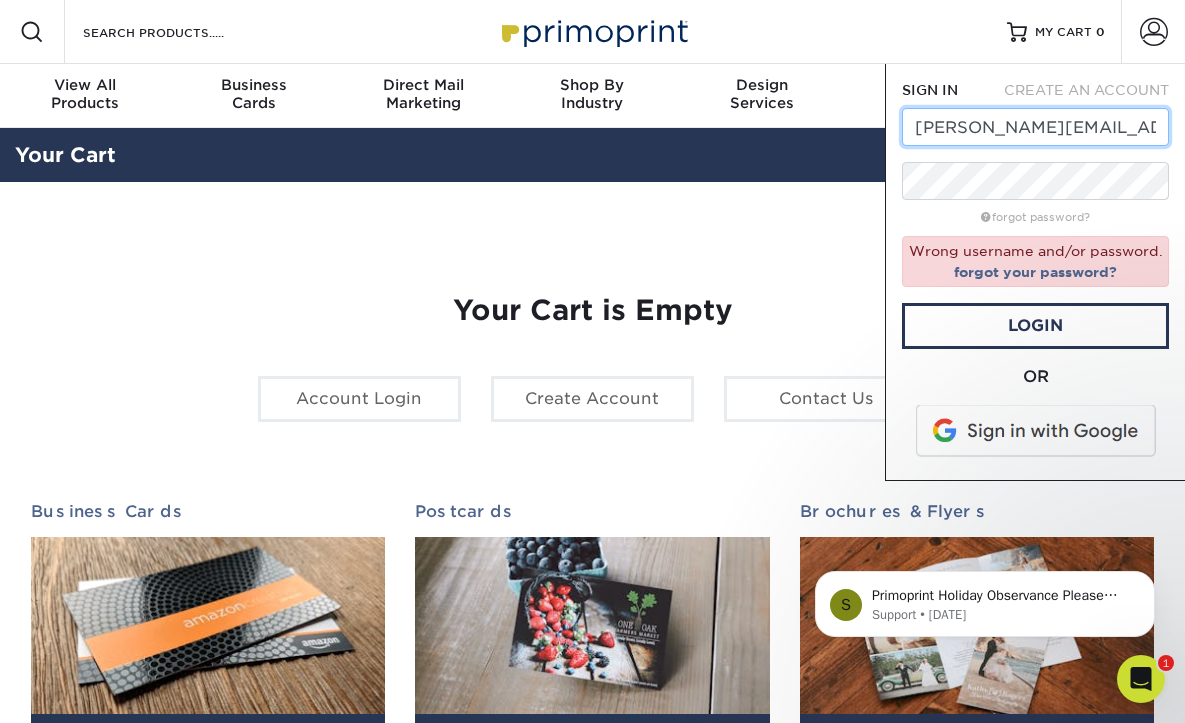 click on "howards@gc.adventist.org" at bounding box center [1035, 127] 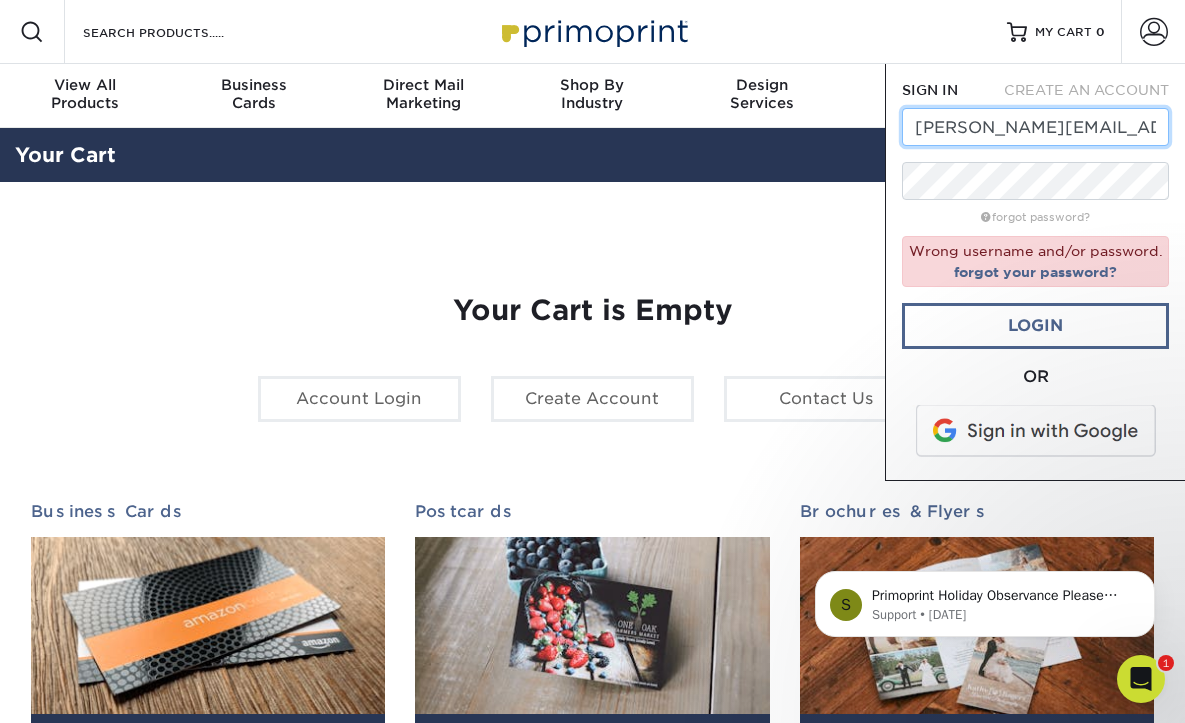 type on "martinelliv@gc.adventist.org" 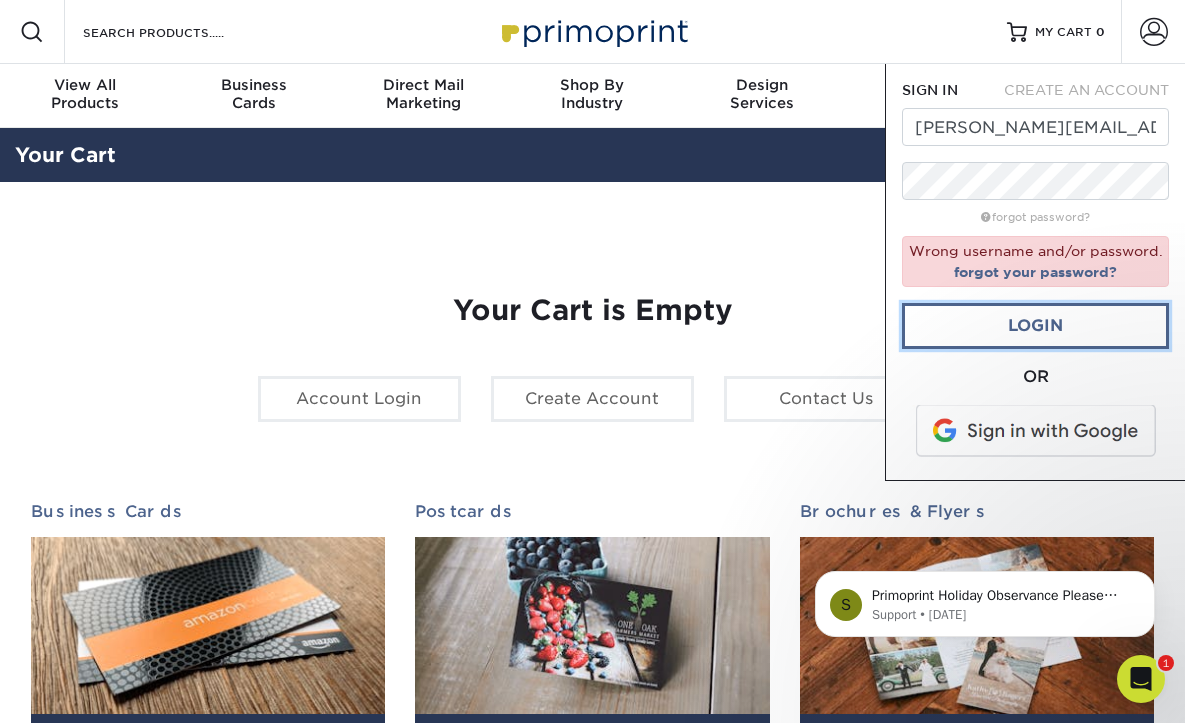 click on "Login" at bounding box center [1035, 326] 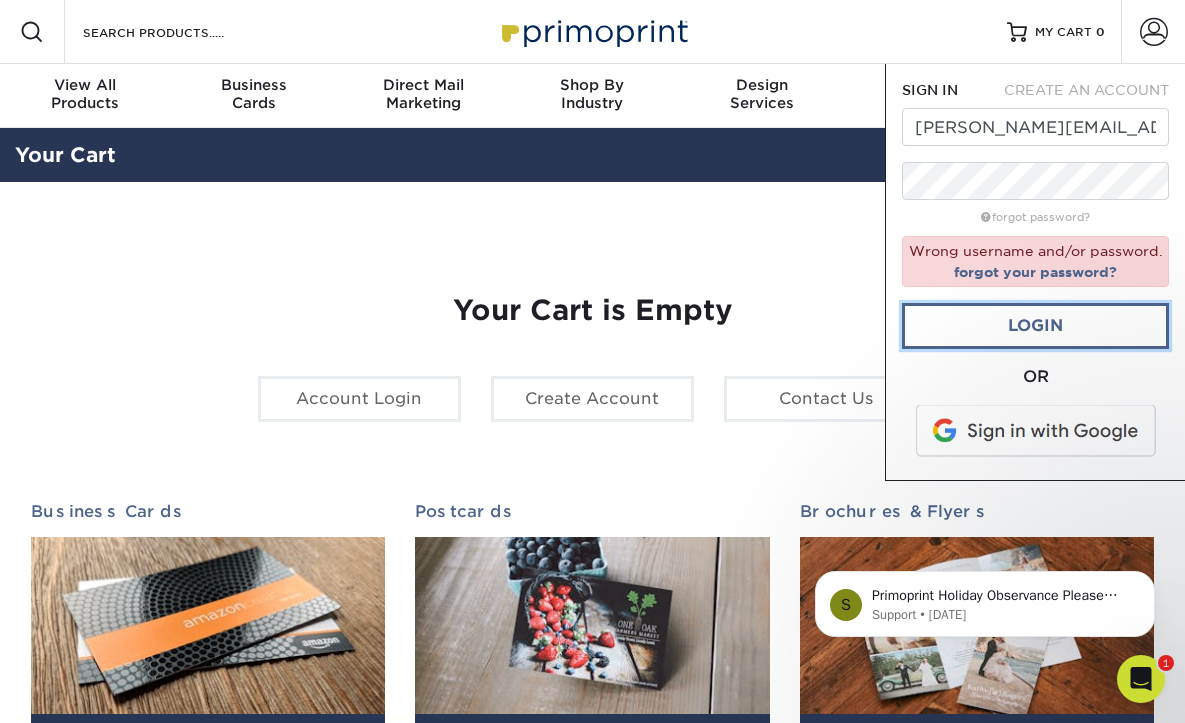 click on "Login" at bounding box center [1035, 326] 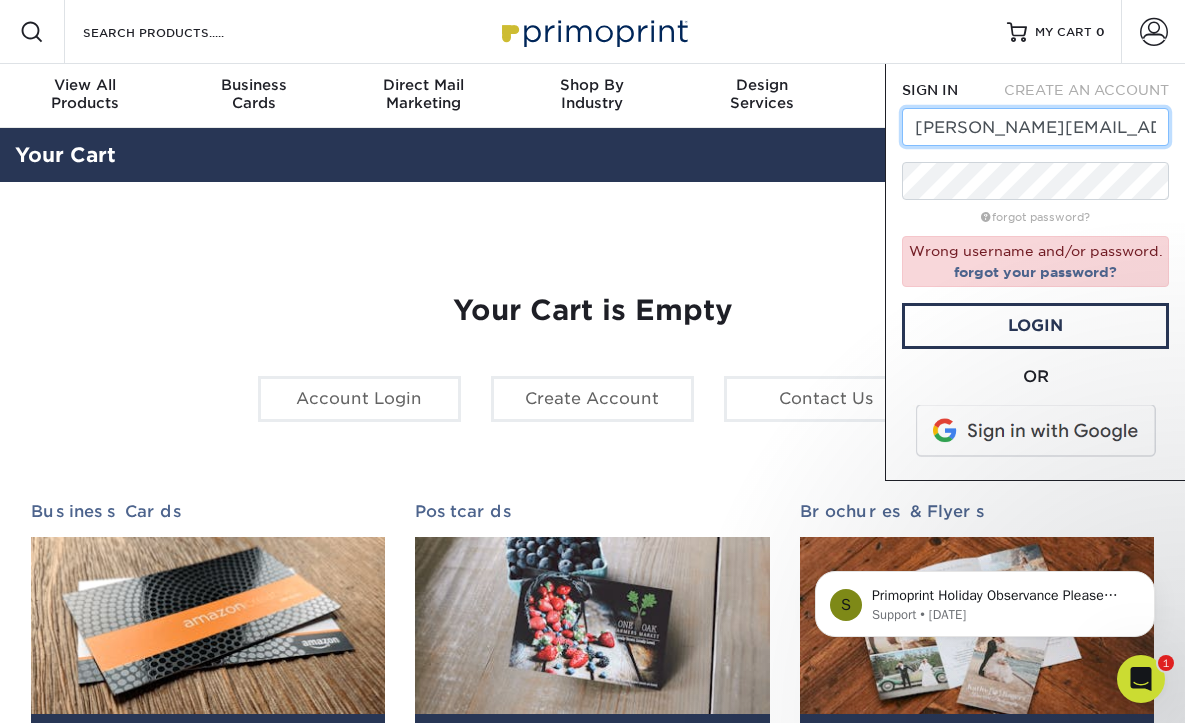 drag, startPoint x: 1164, startPoint y: 125, endPoint x: 907, endPoint y: 123, distance: 257.00778 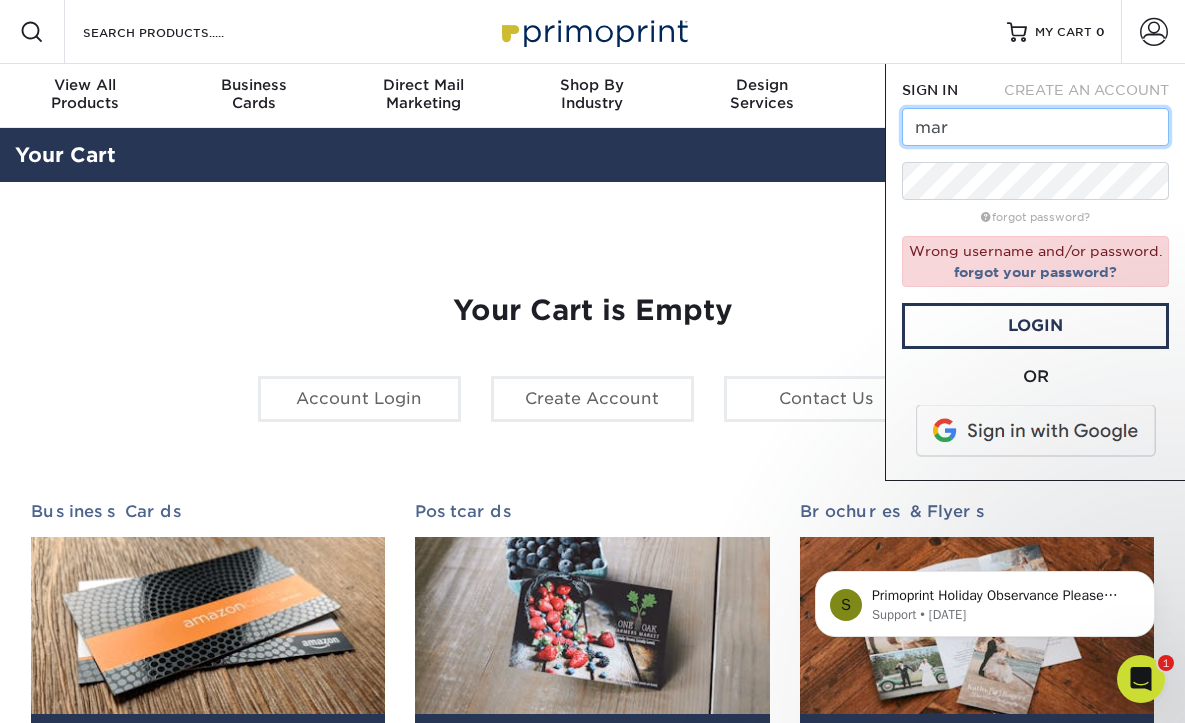 type on "martinelliv@gc.adventist.org" 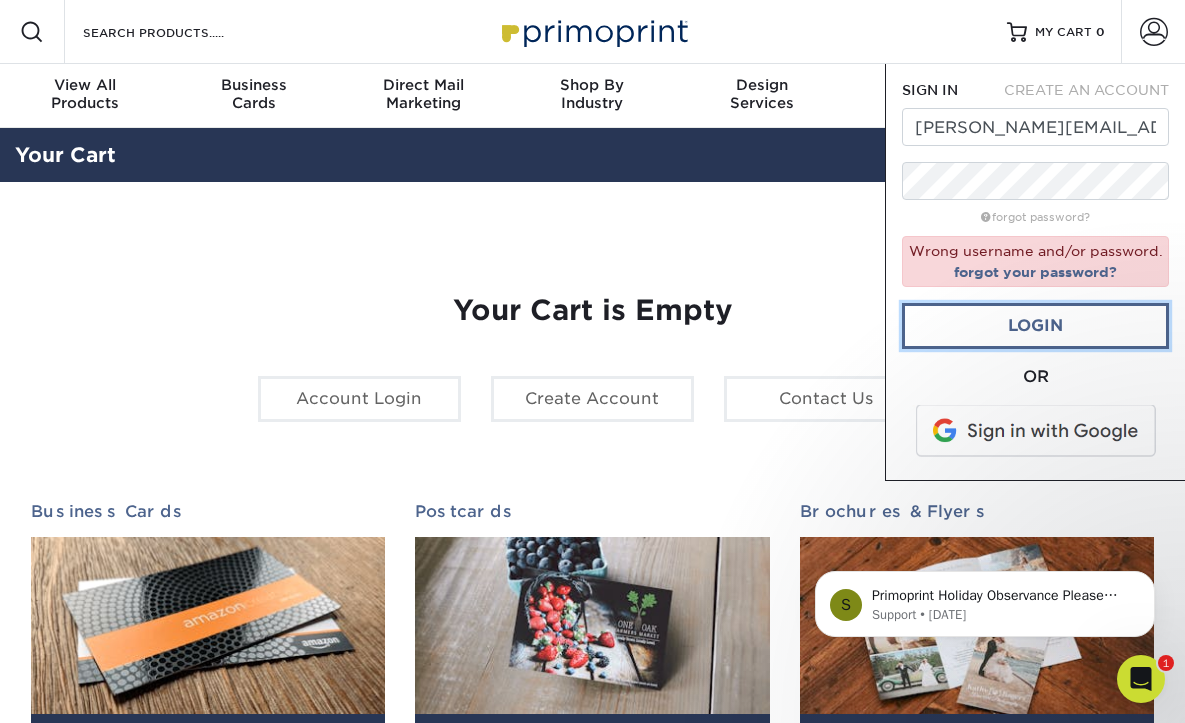 click on "Login" at bounding box center (1035, 326) 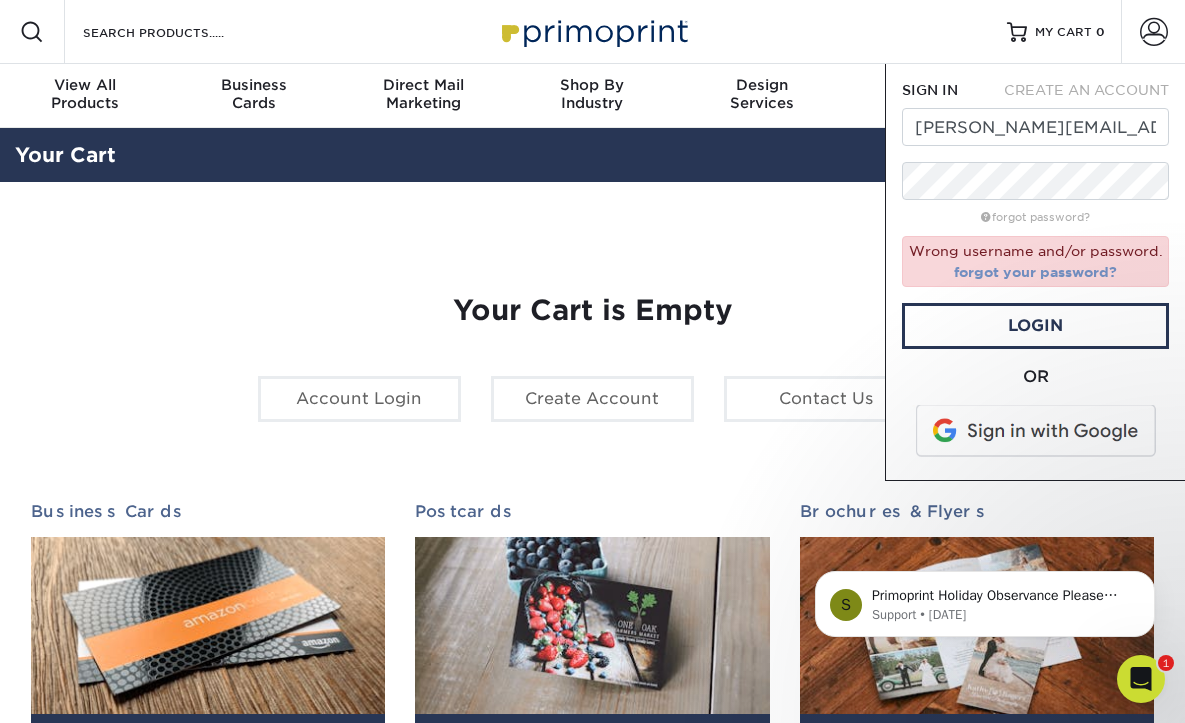 click on "forgot your password?" at bounding box center (1035, 272) 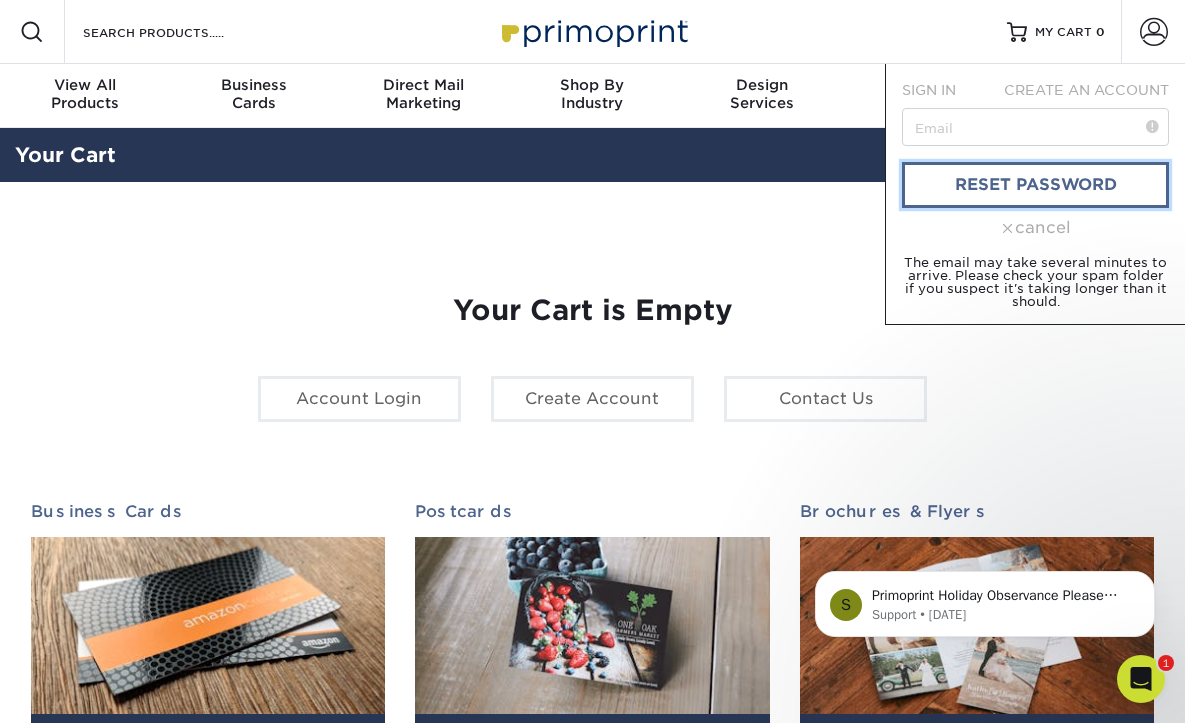 click on "reset password" at bounding box center [1035, 185] 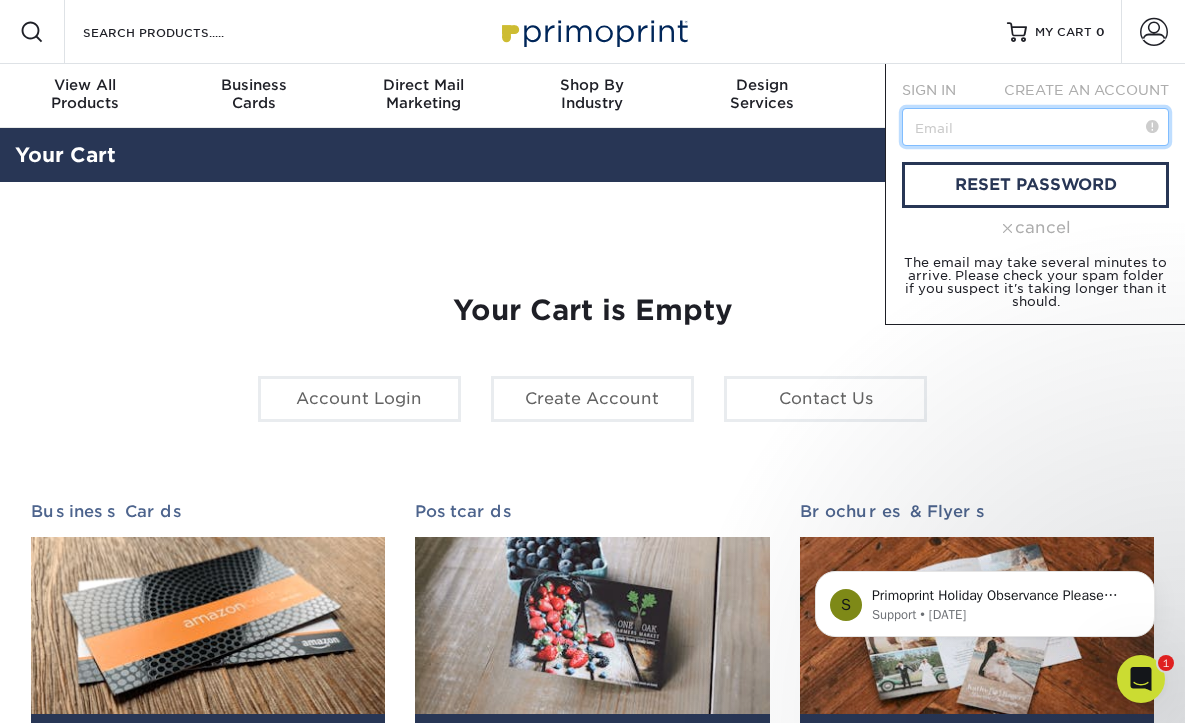 click at bounding box center [1035, 127] 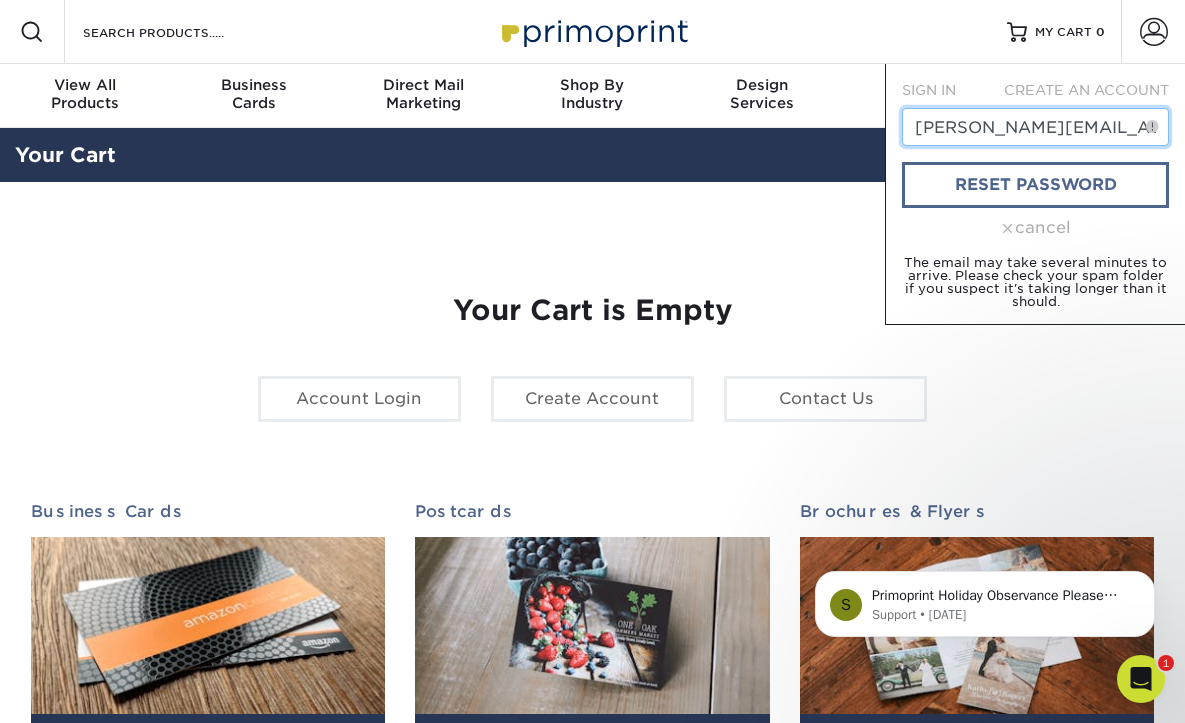 type on "martinelliv@gc.adventist.org" 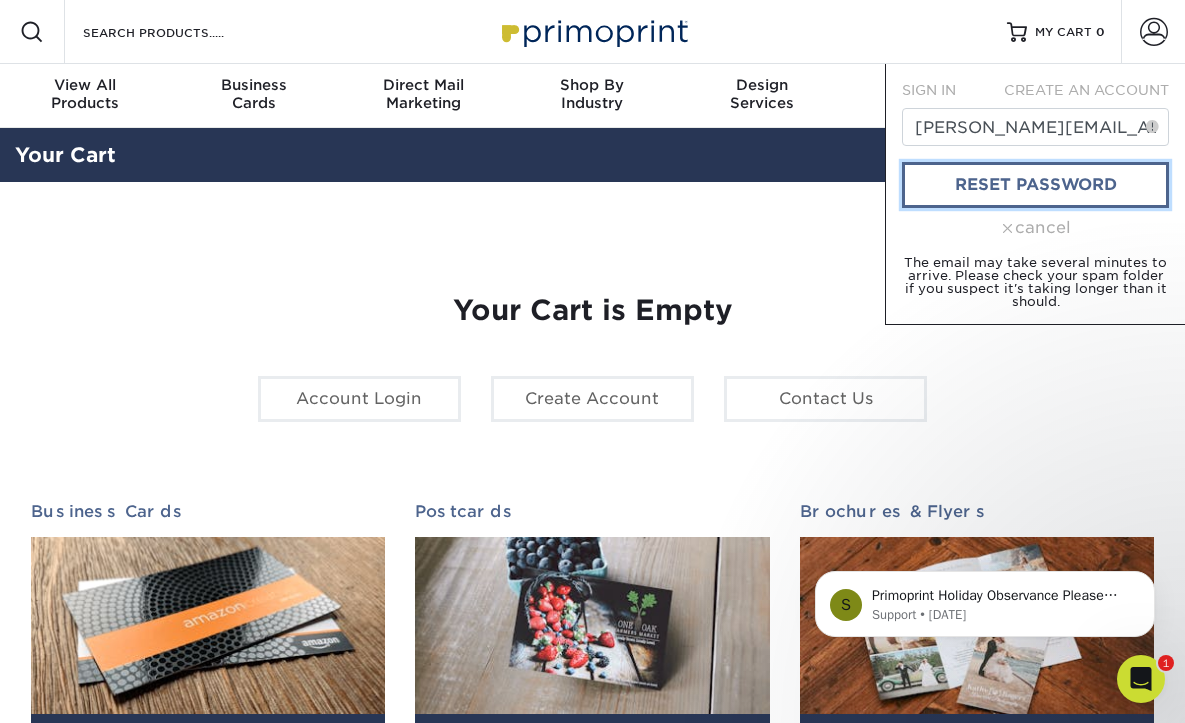 click on "reset password" at bounding box center (1035, 185) 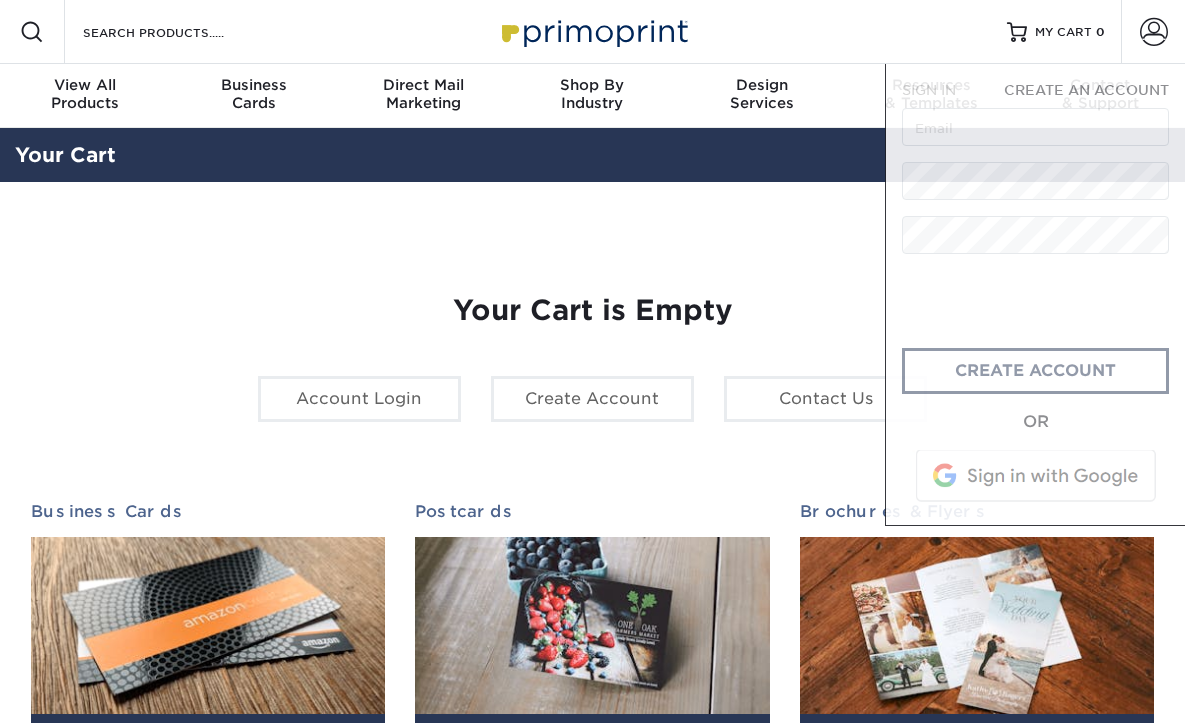 scroll, scrollTop: 0, scrollLeft: 0, axis: both 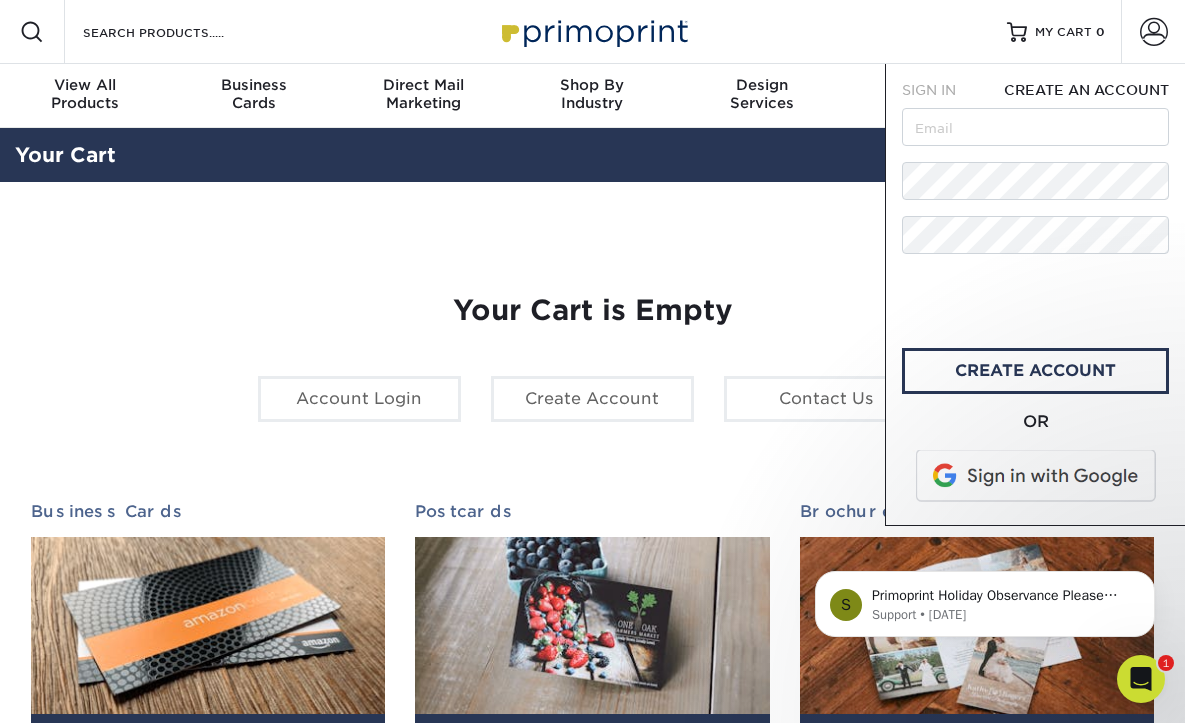 click 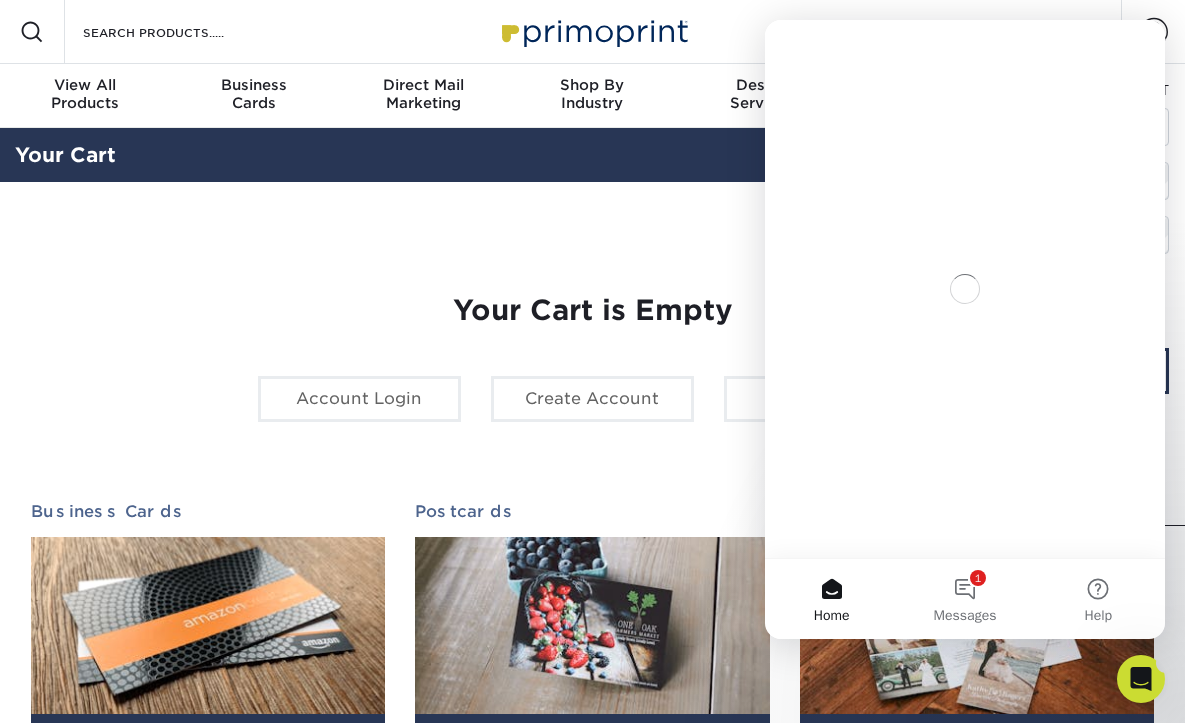 scroll, scrollTop: 0, scrollLeft: 0, axis: both 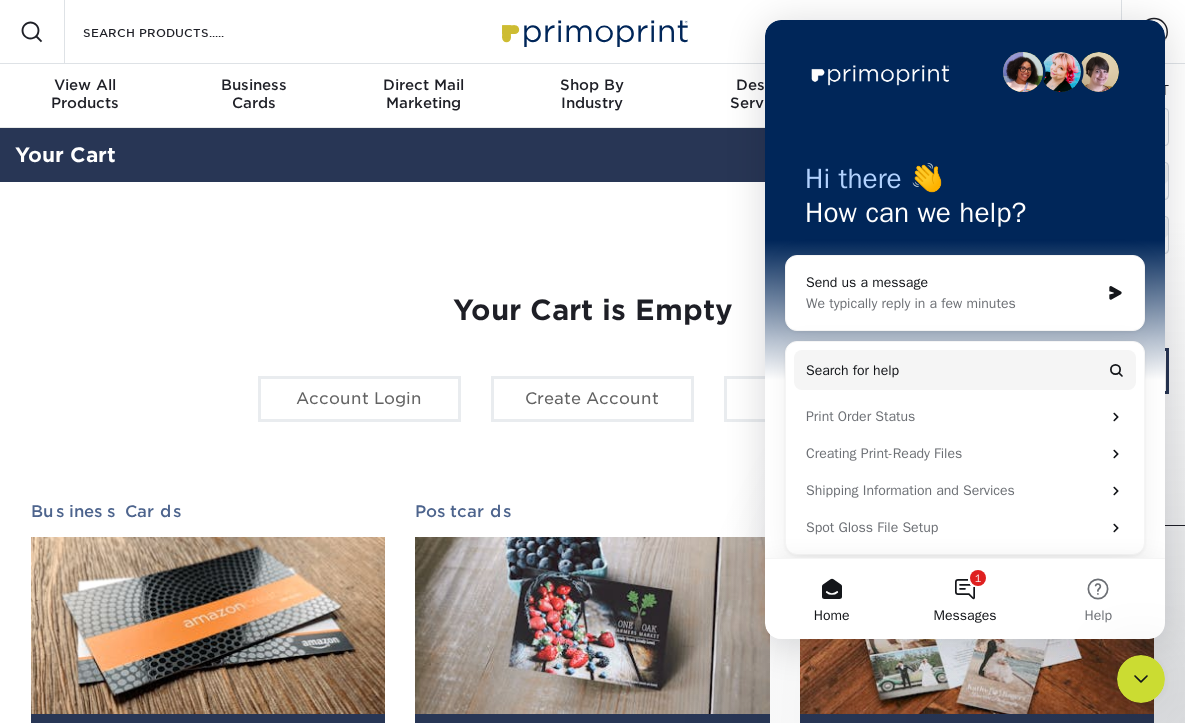 click on "1 Messages" at bounding box center [964, 599] 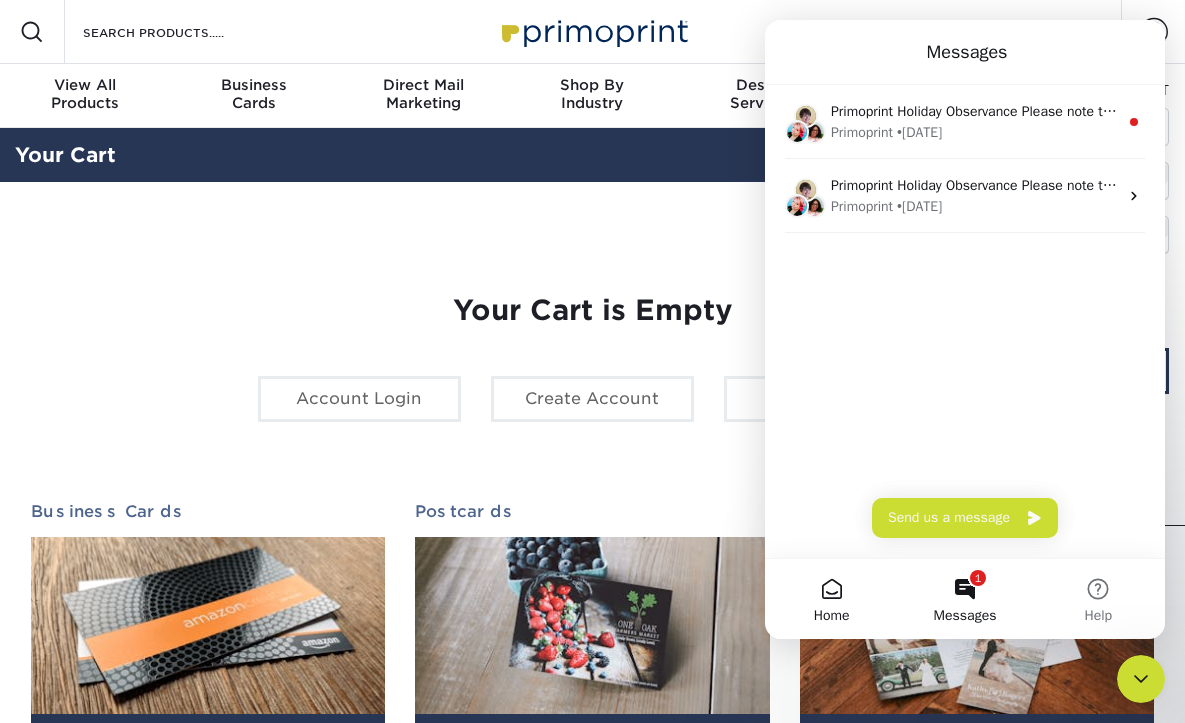 click on "Home" at bounding box center [831, 599] 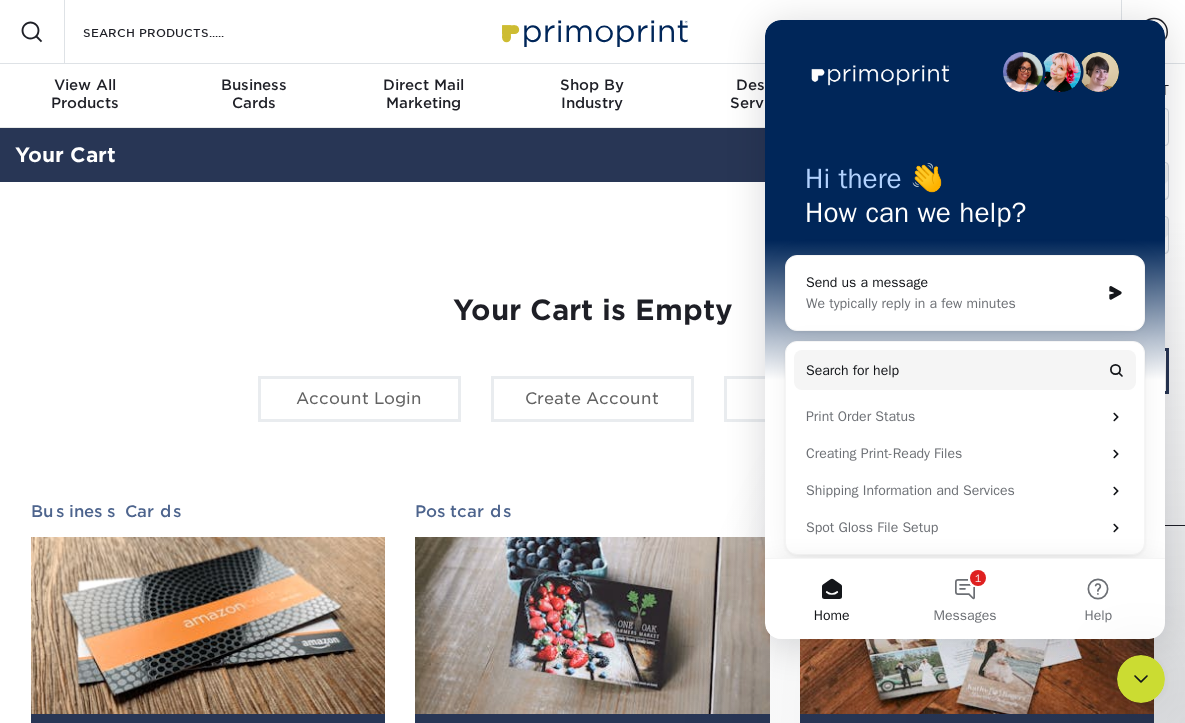click on "Your Cart is Empty
Account Login
Create Account
Contact Us
Business Cards
100  cards from  $ 9
Cards as unique as you are. From professional to quirky to everything in between, we've got the card for you.
Learn More
250 $ 54 $" at bounding box center (592, 632) 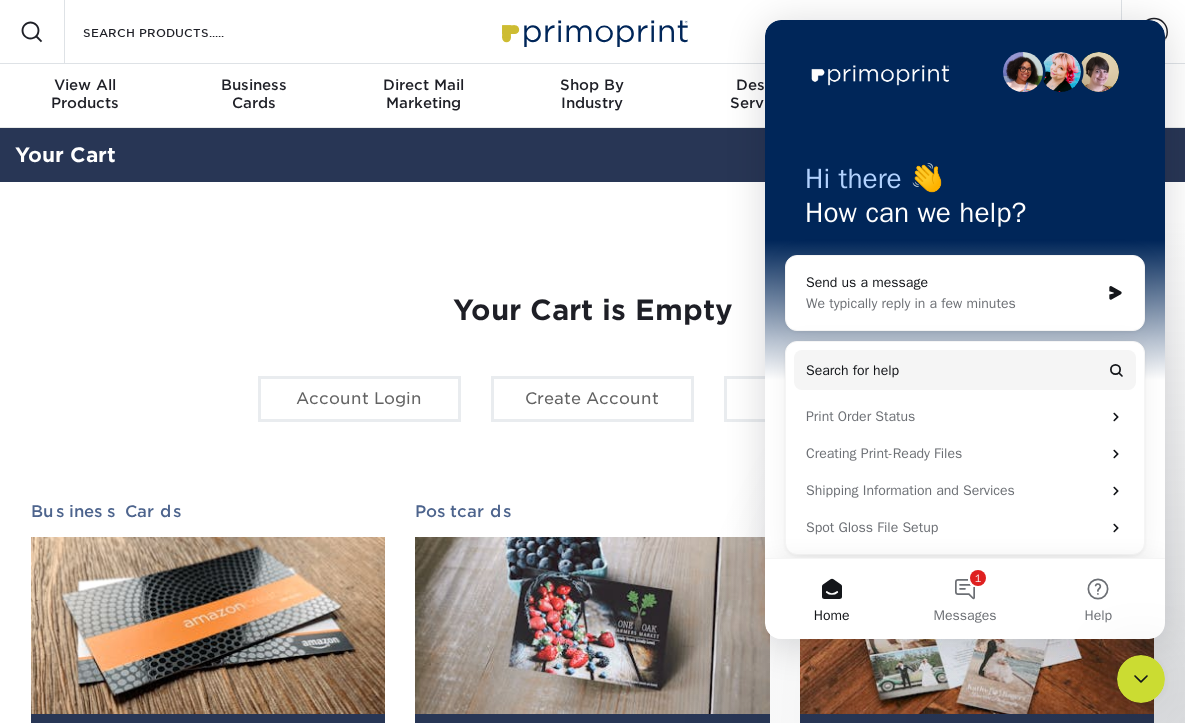 click on "Your Cart is Empty
Account Login
Create Account
Contact Us
Business Cards
100  cards from  $ 9
Cards as unique as you are. From professional to quirky to everything in between, we've got the card for you.
Learn More" at bounding box center [592, 632] 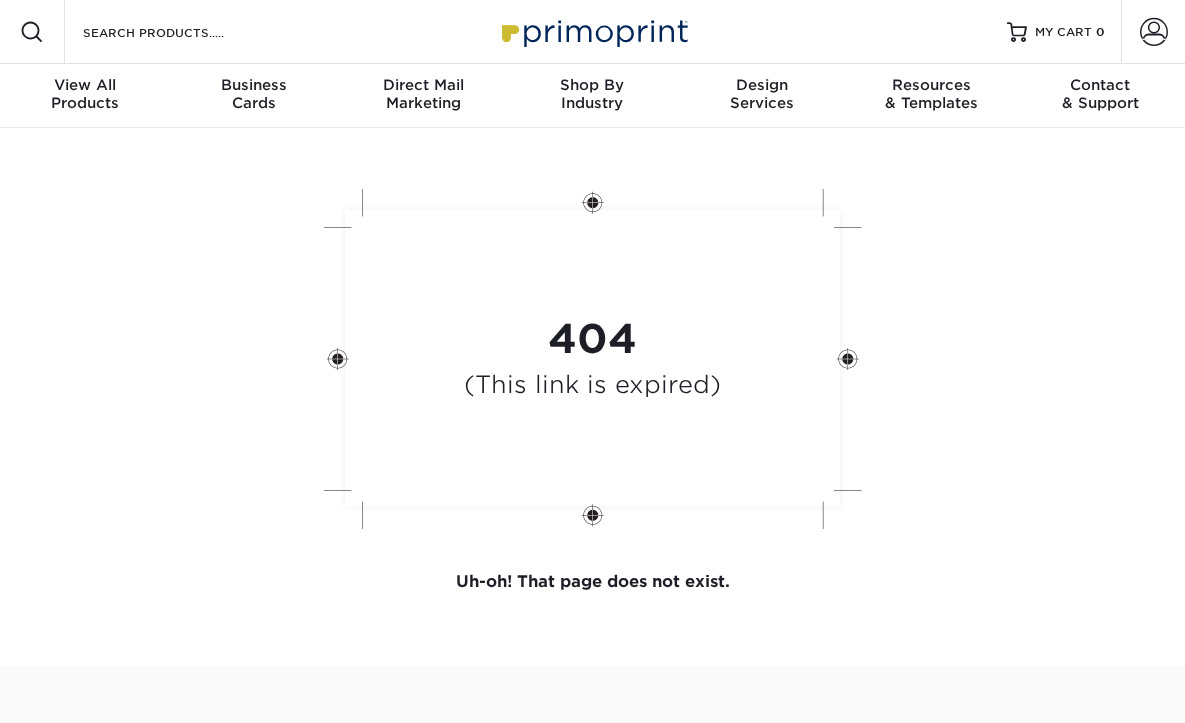 scroll, scrollTop: 0, scrollLeft: 0, axis: both 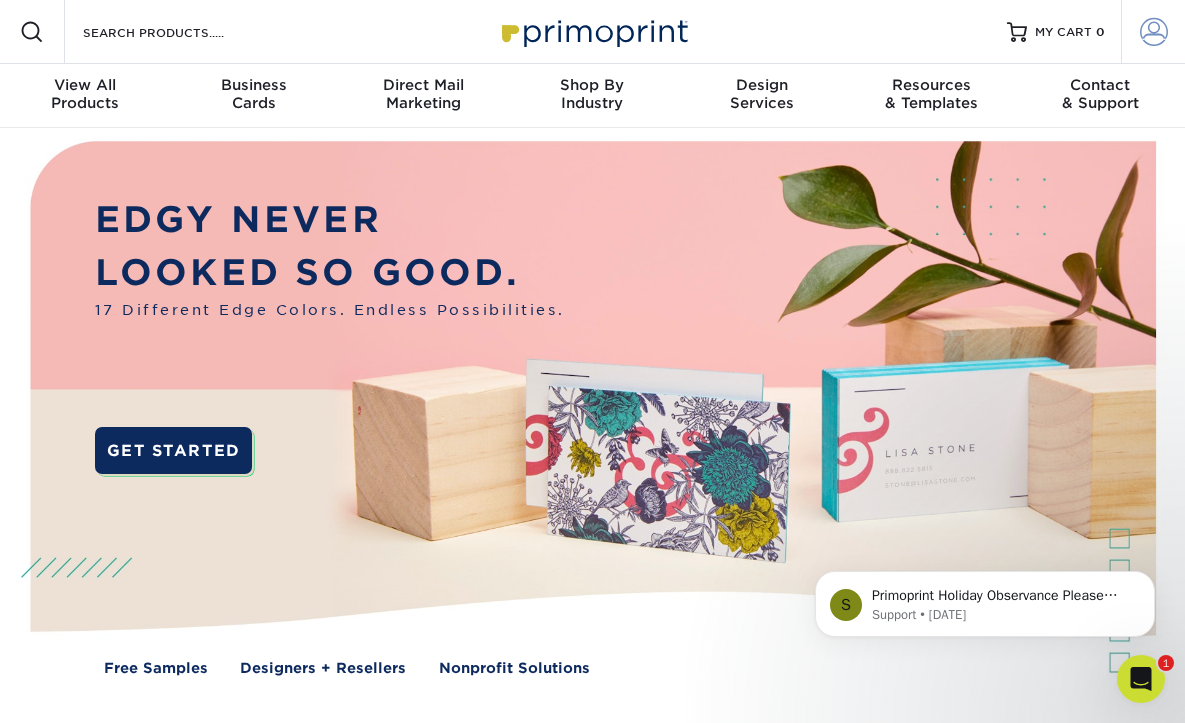 click at bounding box center [1154, 32] 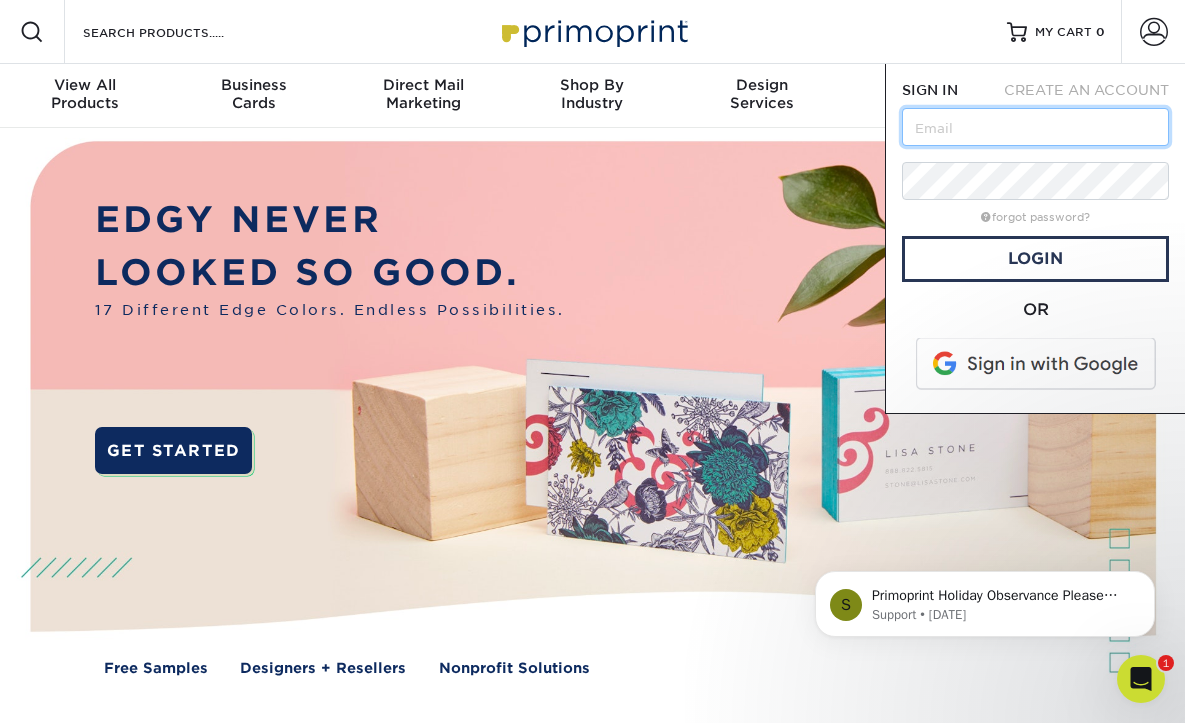 click at bounding box center [1035, 127] 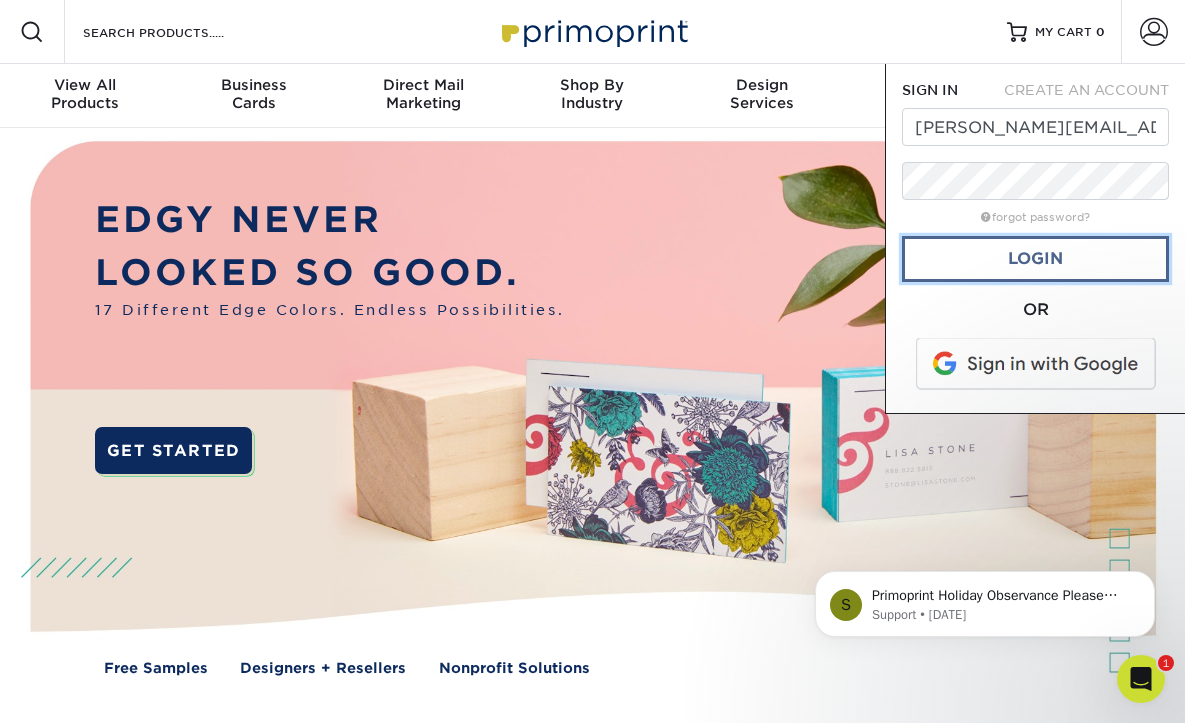 click on "Login" at bounding box center (1035, 259) 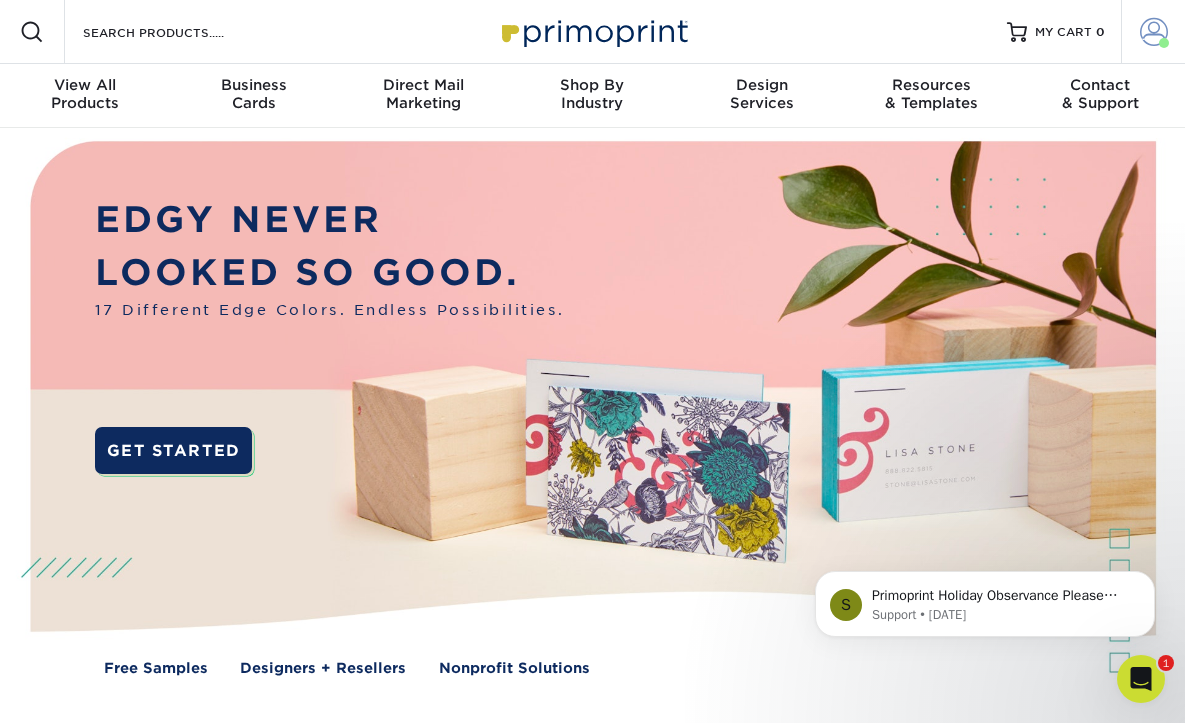 click at bounding box center [1154, 32] 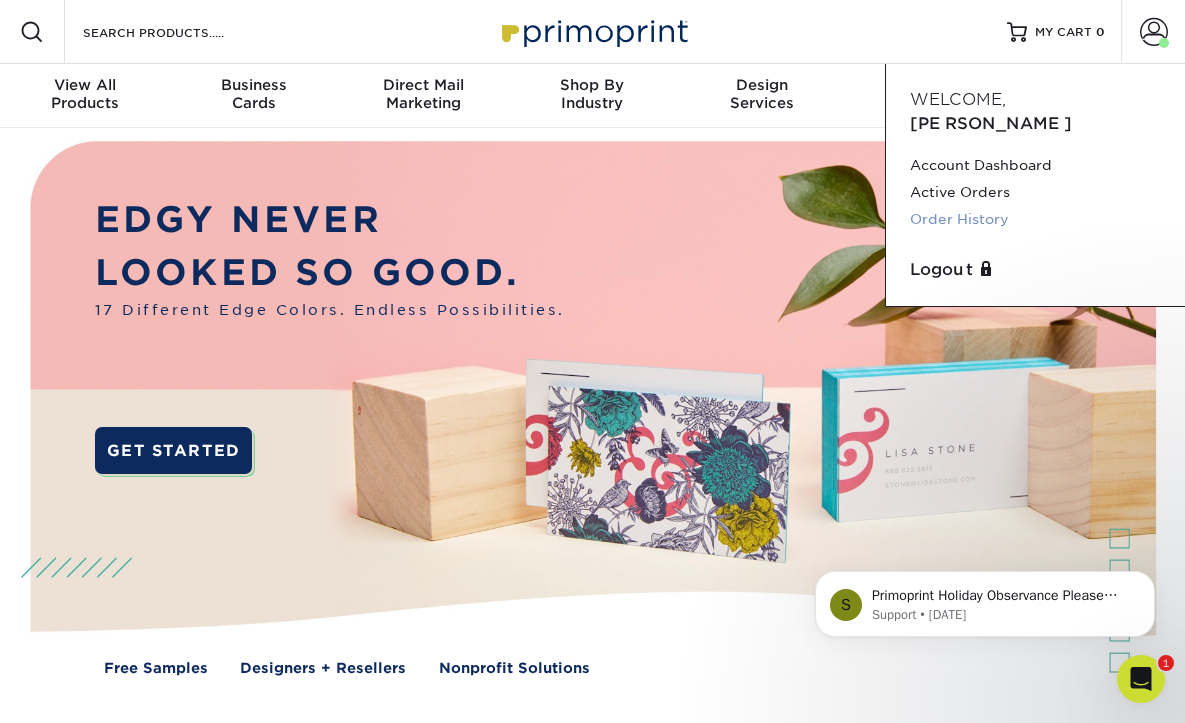 click on "Order History" at bounding box center [1035, 219] 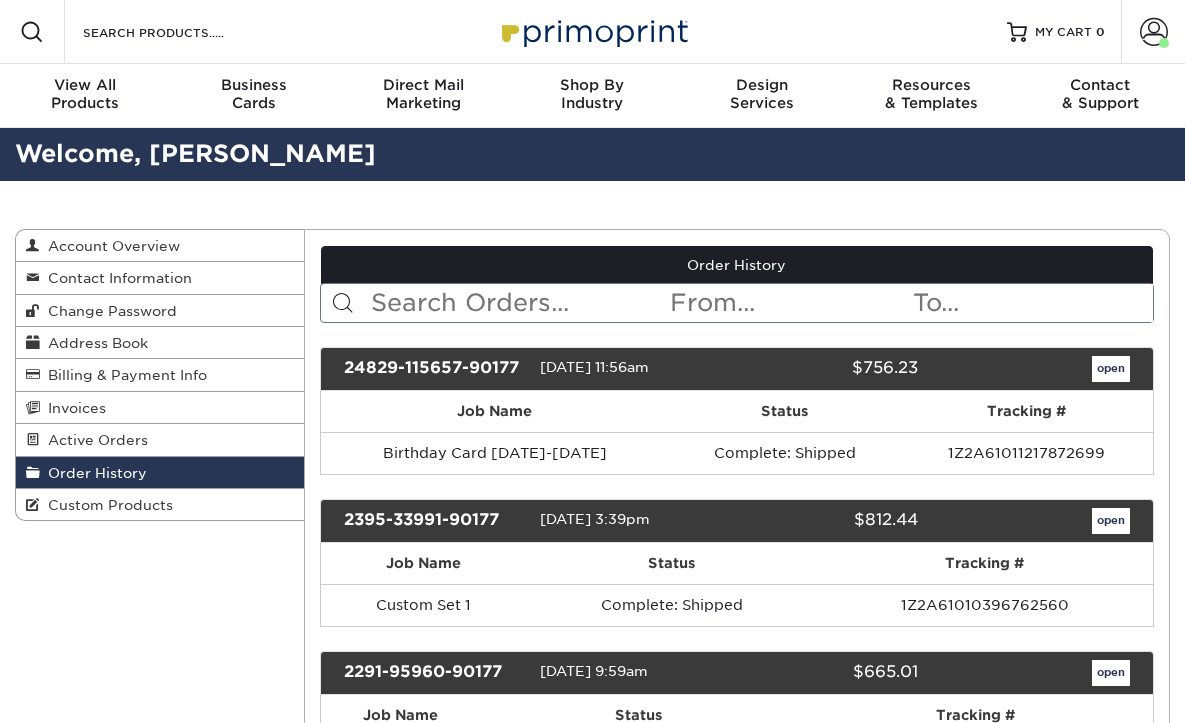 scroll, scrollTop: 0, scrollLeft: 0, axis: both 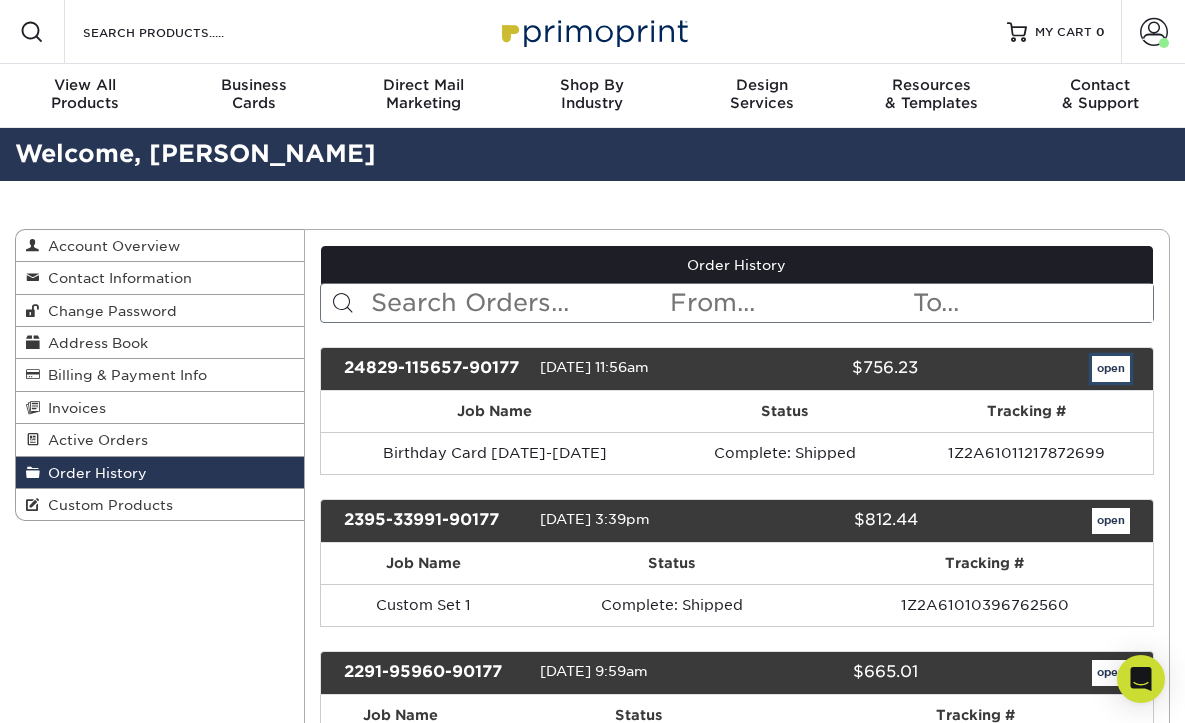 click on "open" at bounding box center (1111, 369) 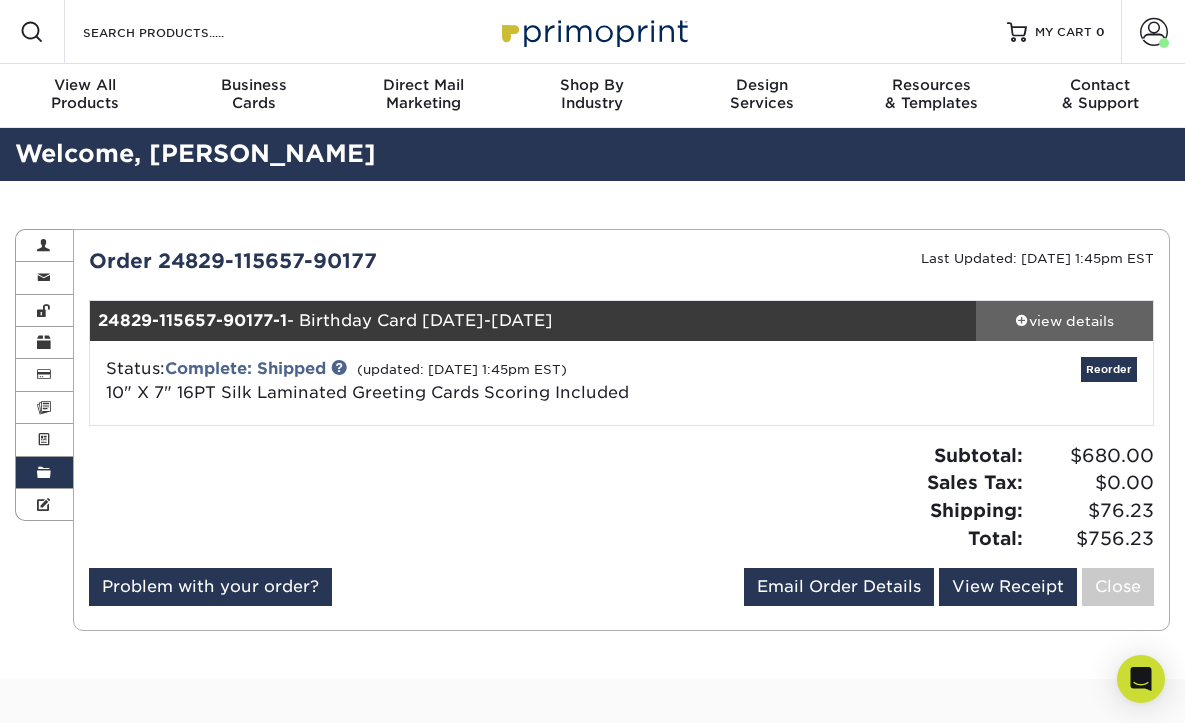 click on "view details" at bounding box center (1064, 321) 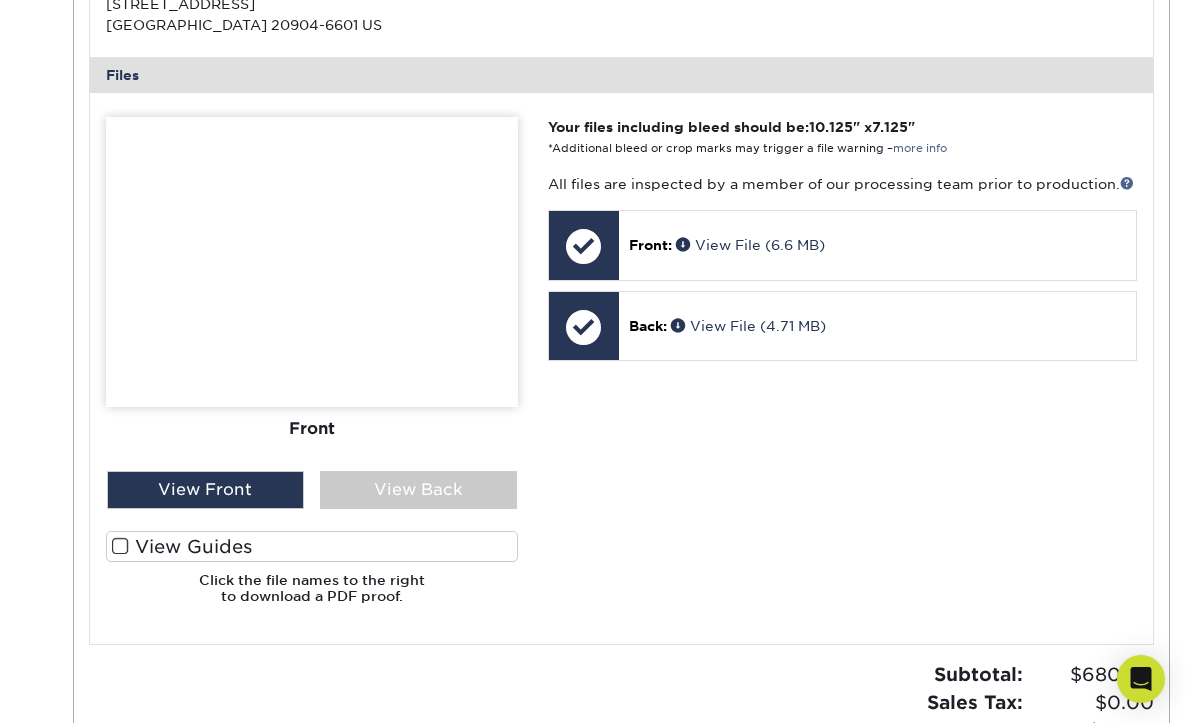 scroll, scrollTop: 833, scrollLeft: 0, axis: vertical 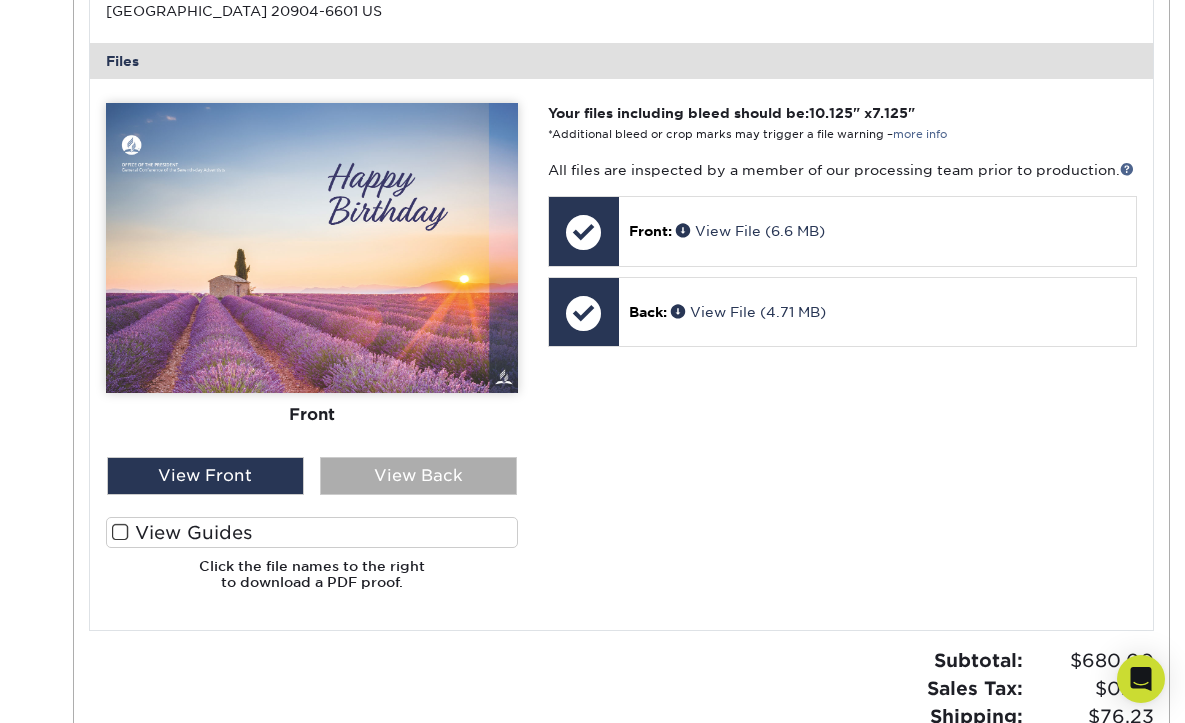 click on "View Back" at bounding box center [418, 476] 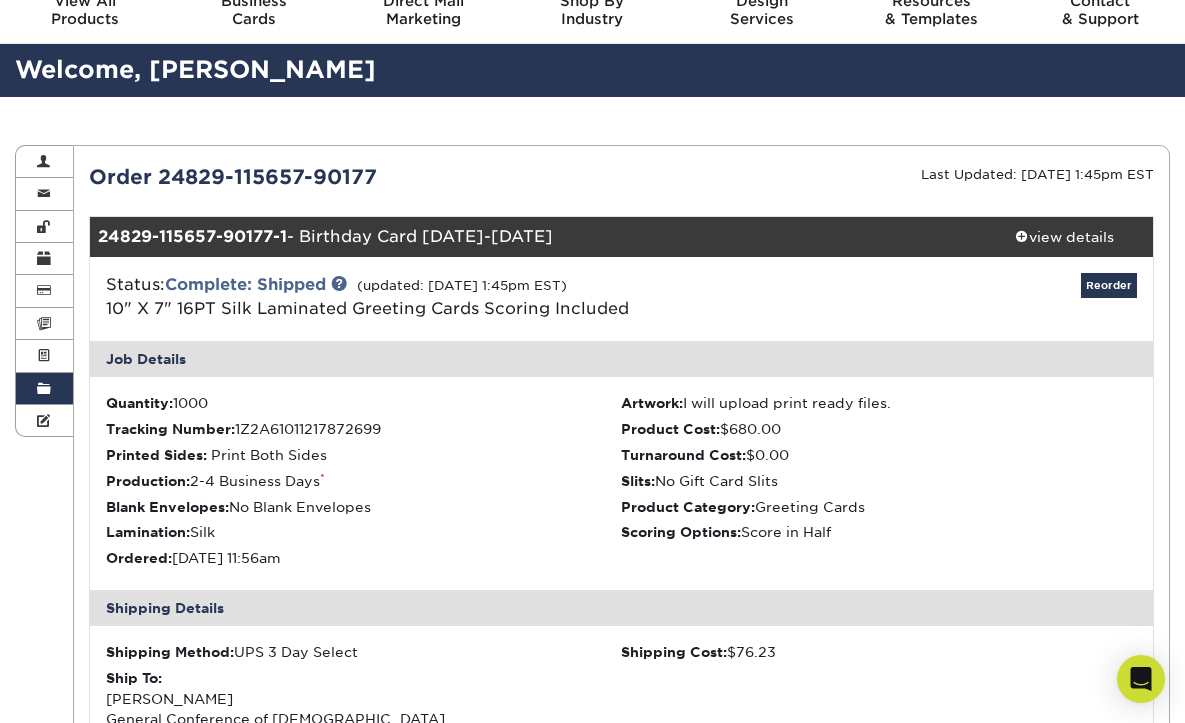scroll, scrollTop: 0, scrollLeft: 0, axis: both 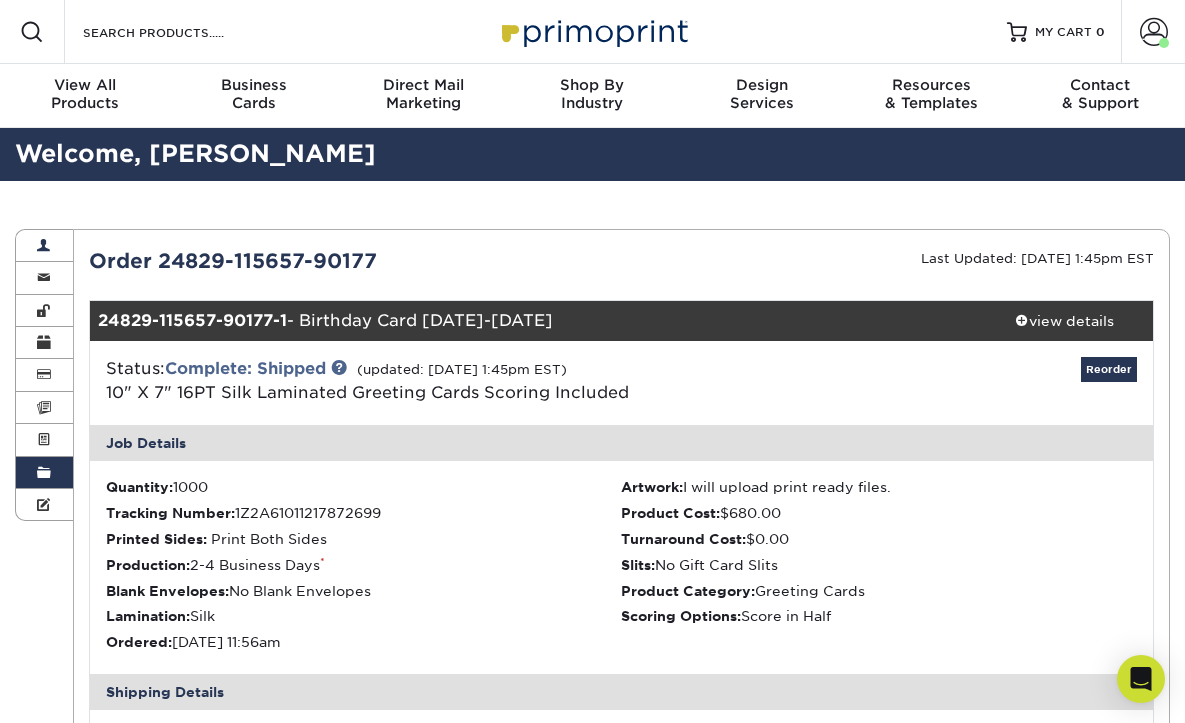 click at bounding box center (44, 246) 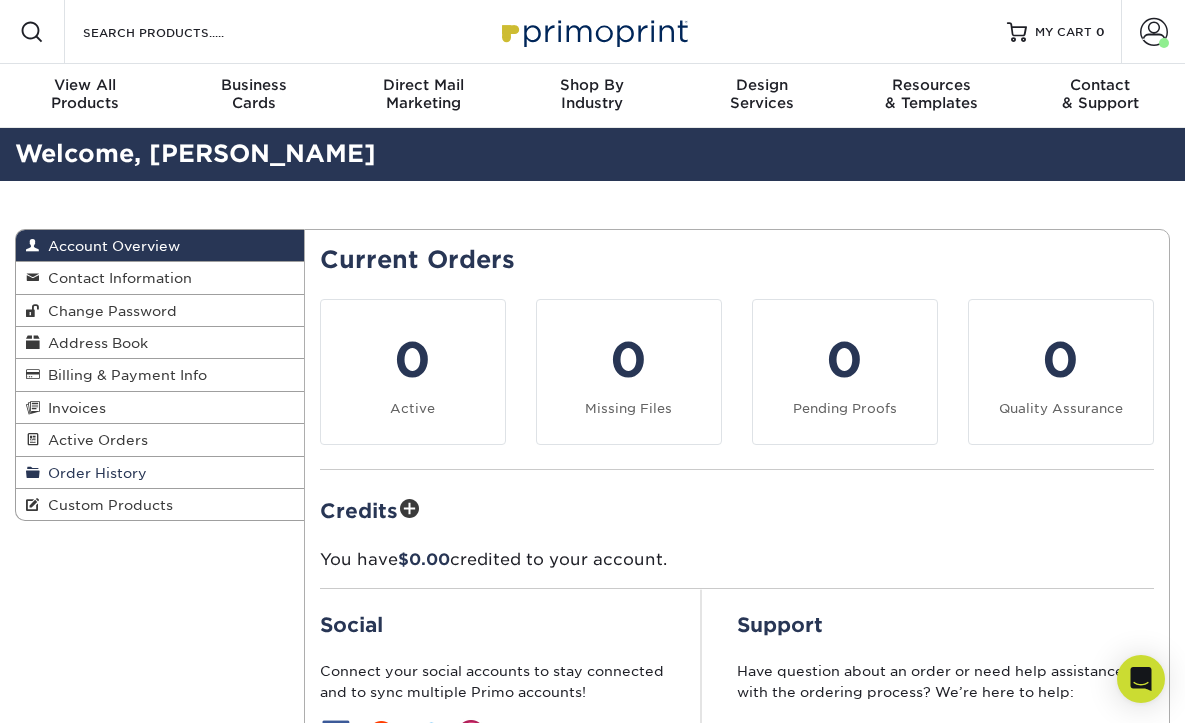 click on "Order History" at bounding box center [160, 473] 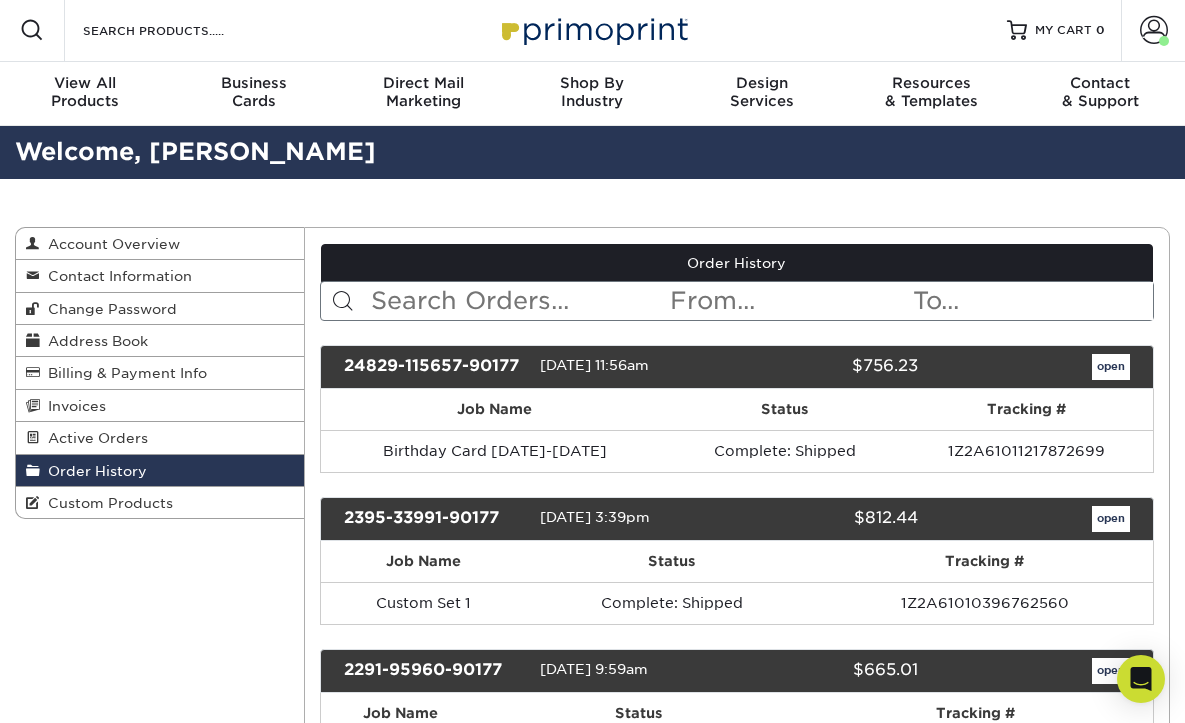 scroll, scrollTop: 0, scrollLeft: 0, axis: both 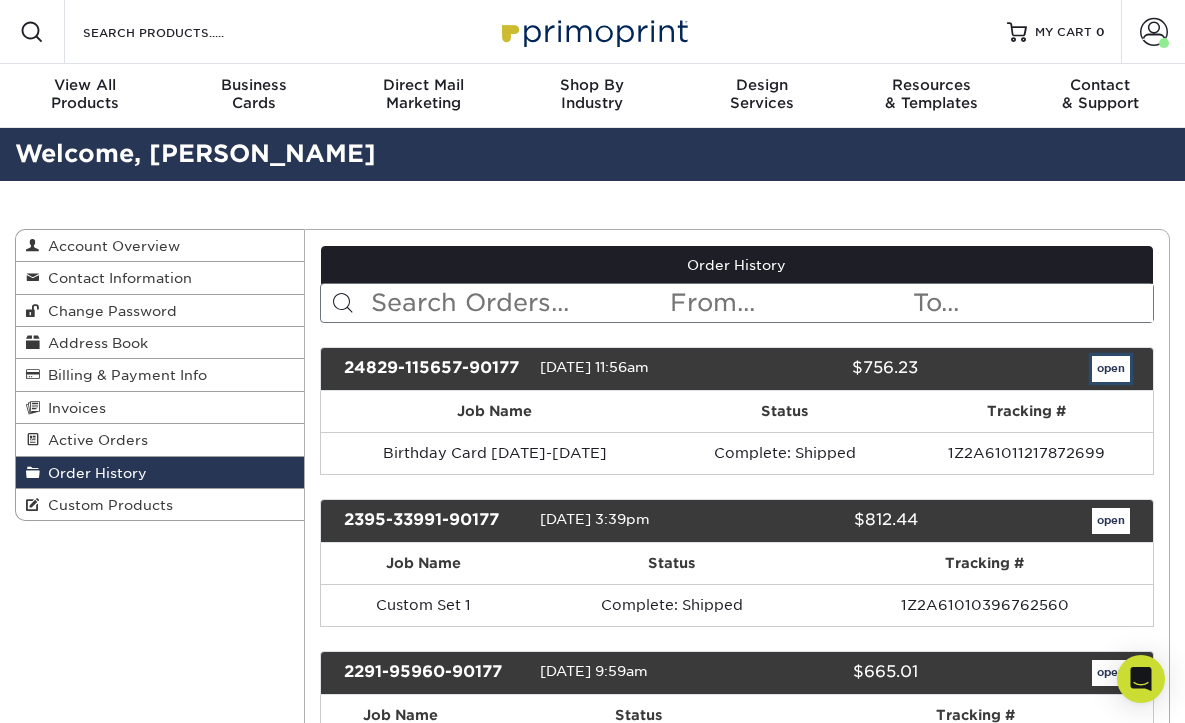 click on "open" at bounding box center (1111, 369) 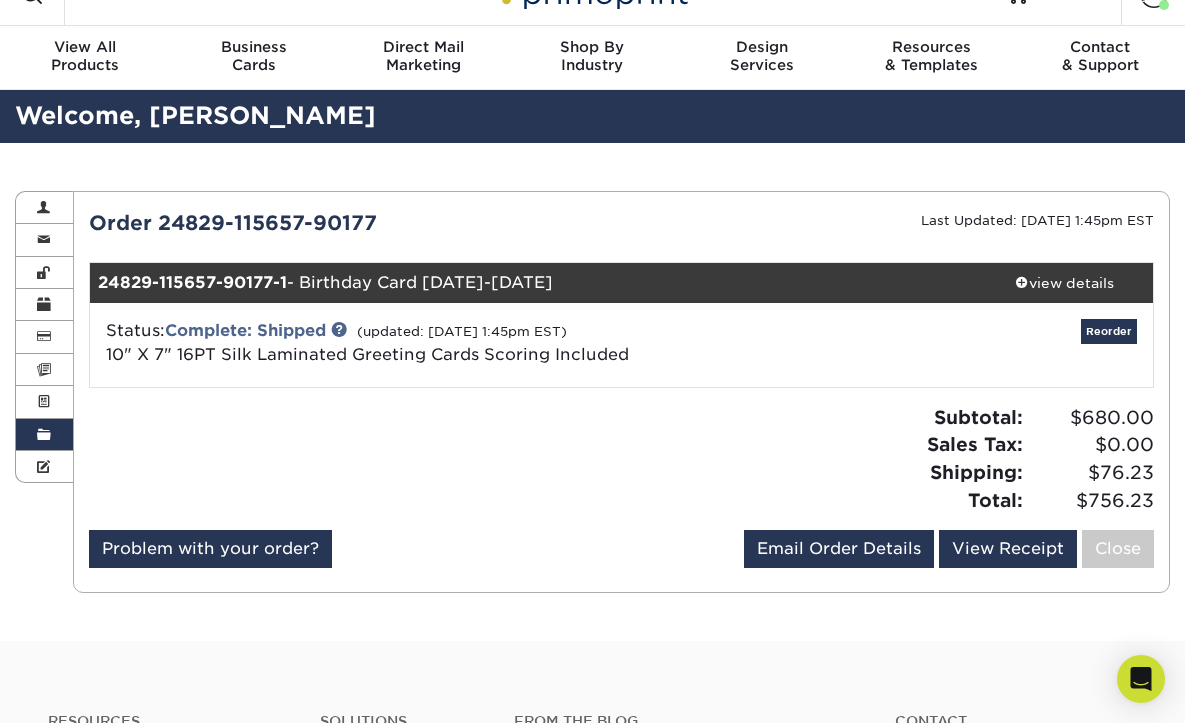 scroll, scrollTop: 0, scrollLeft: 0, axis: both 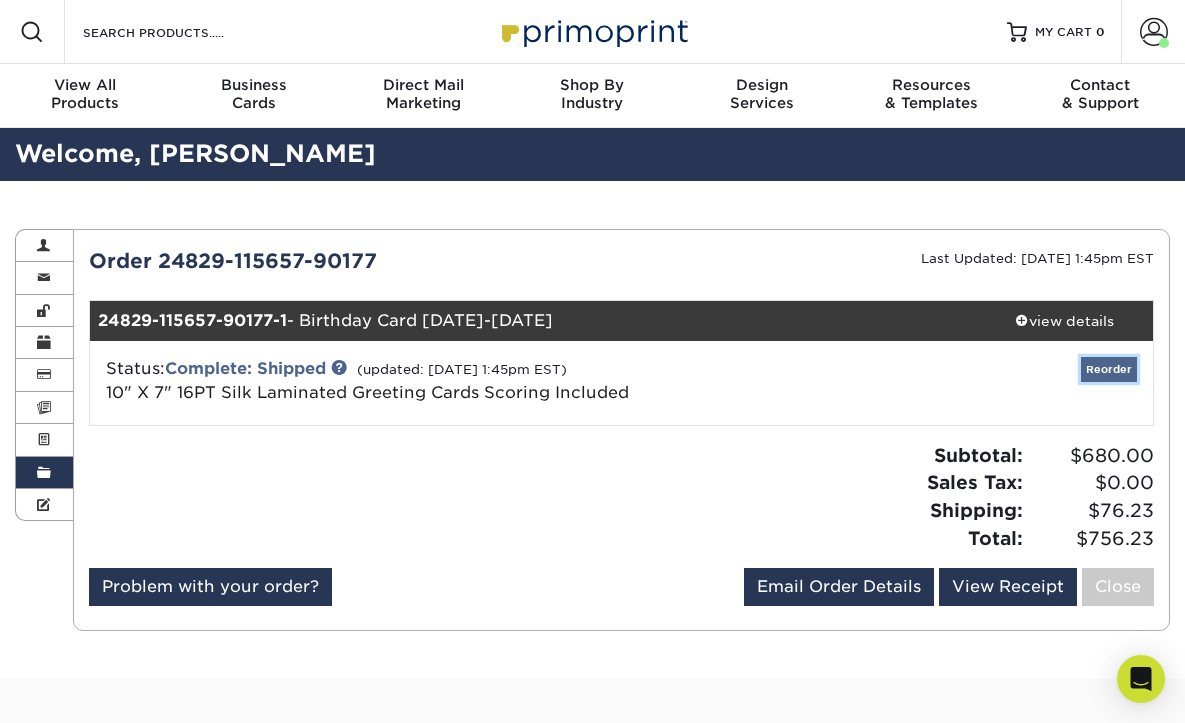 click on "Reorder" at bounding box center (1109, 369) 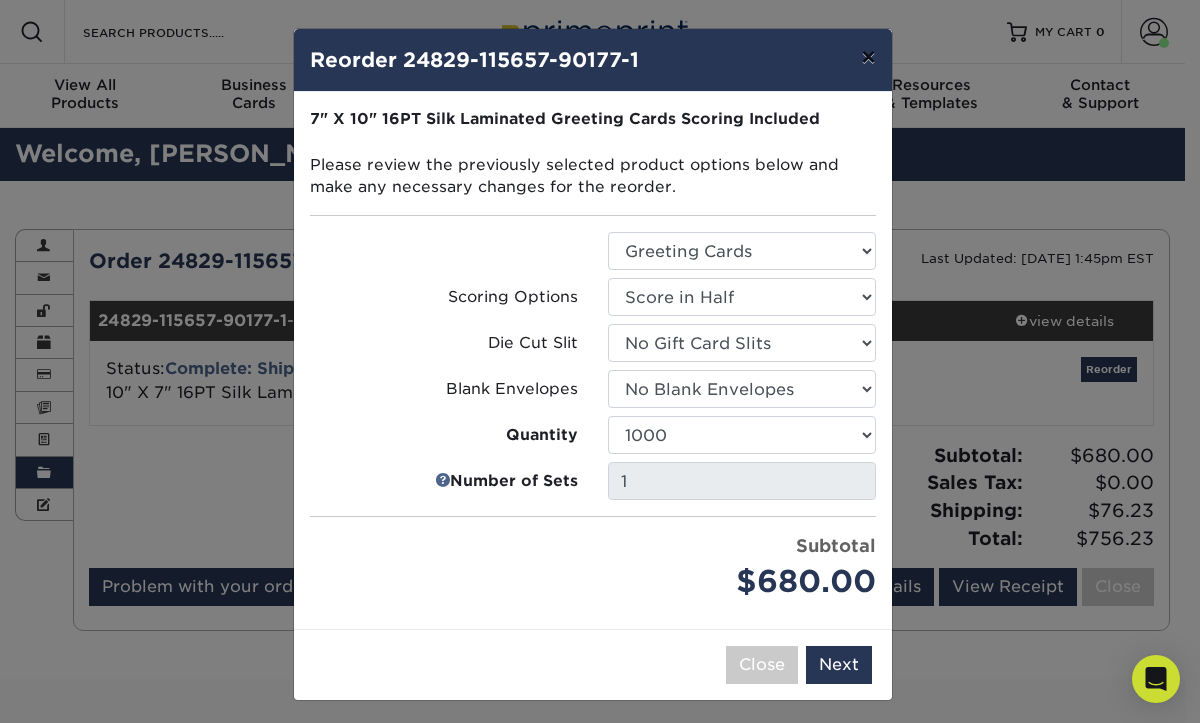 click on "×" at bounding box center (868, 57) 